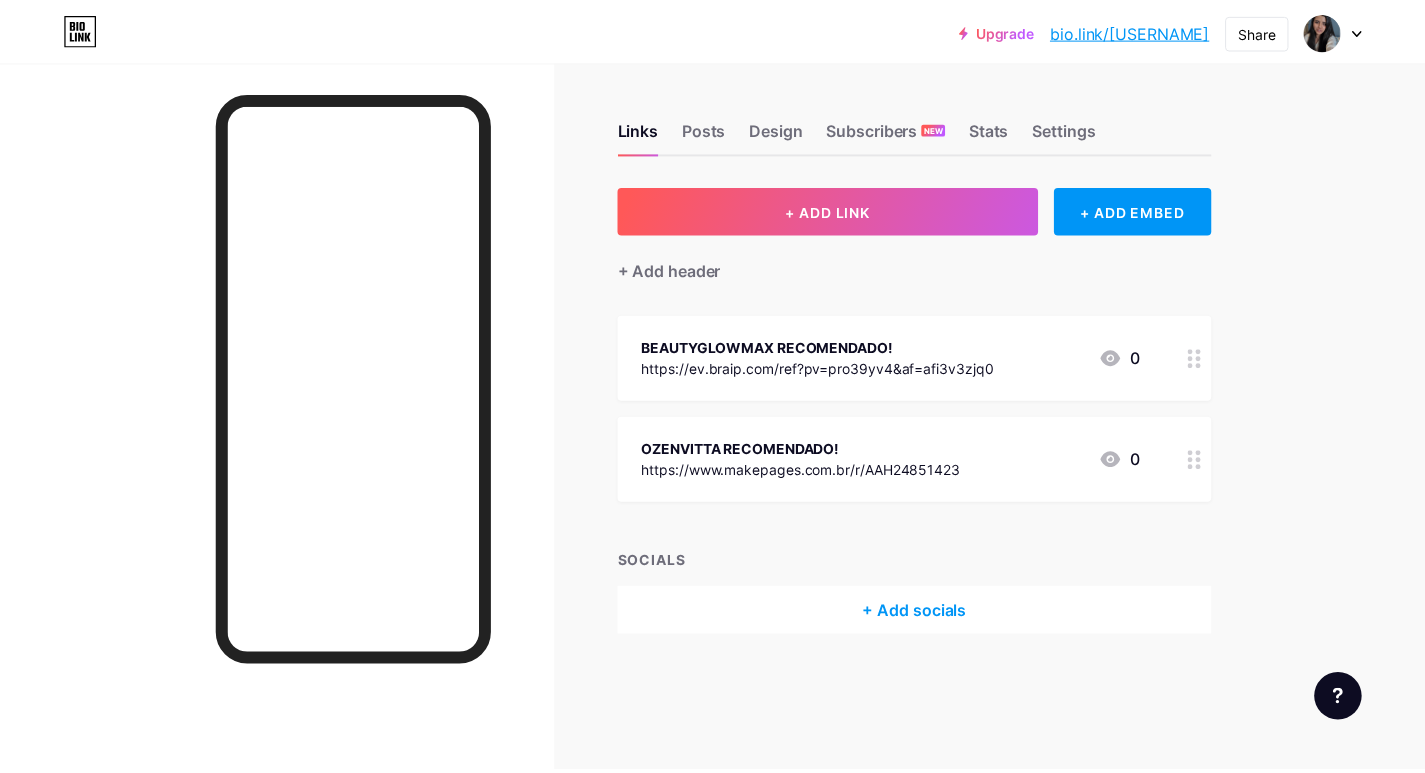 scroll, scrollTop: 0, scrollLeft: 0, axis: both 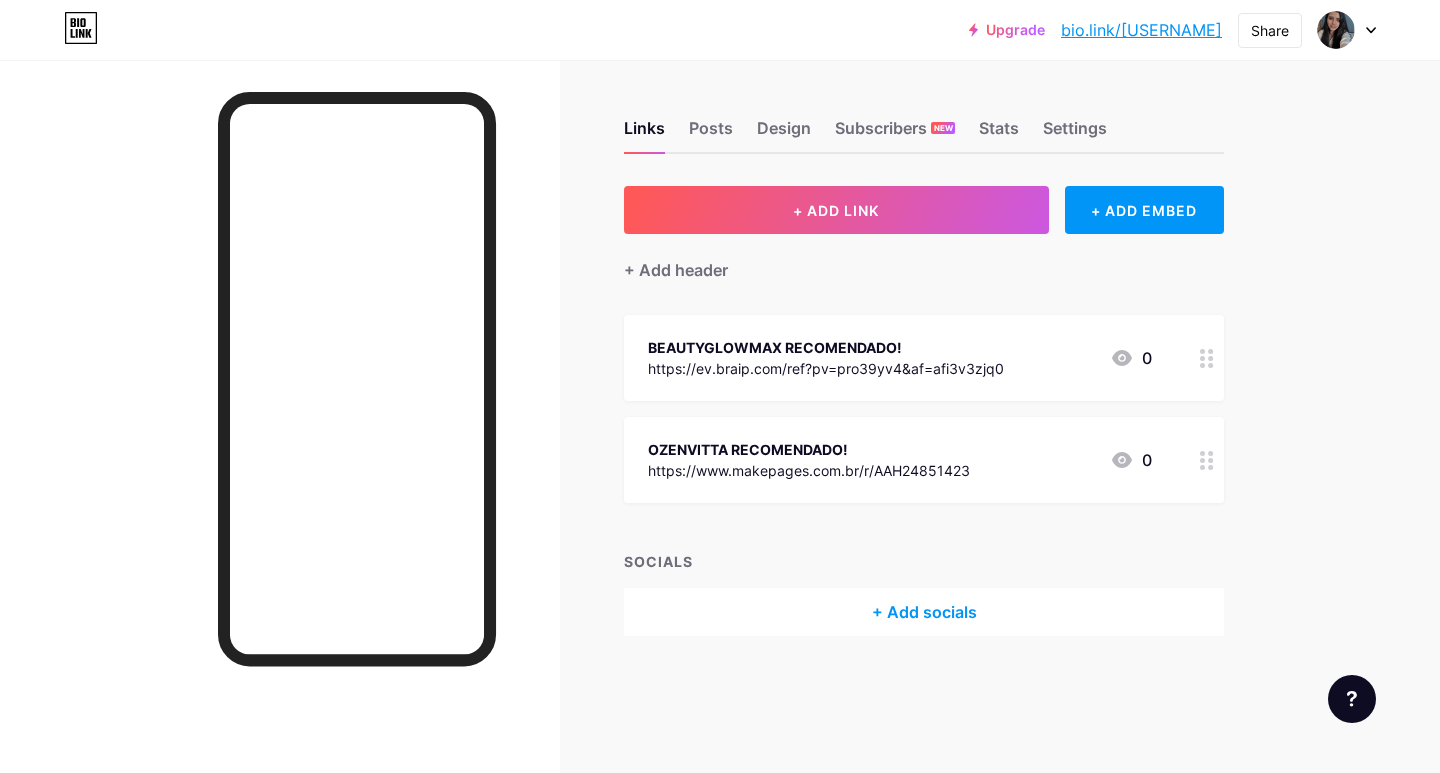 click on "Links
Posts
Design
Subscribers
NEW
Stats
Settings" at bounding box center [924, 119] 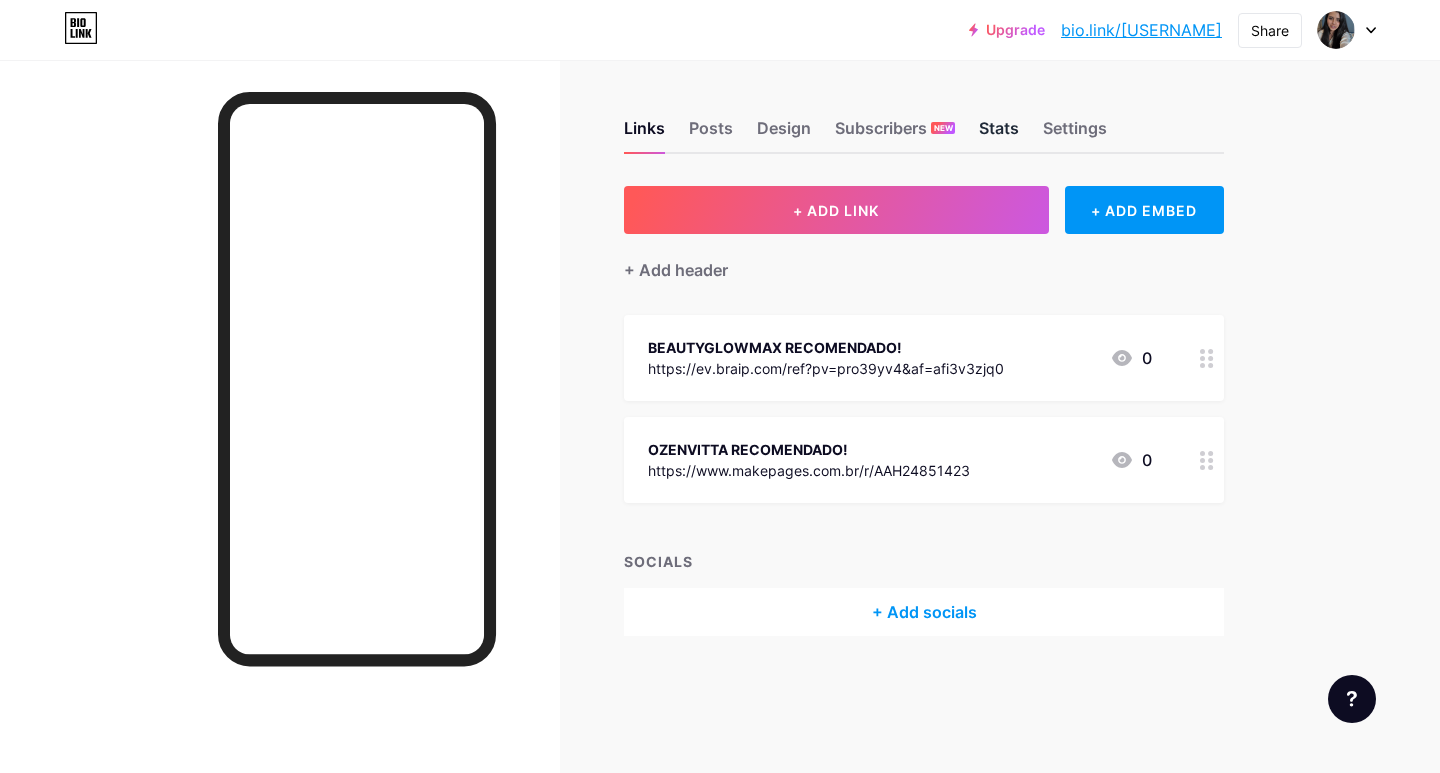 click on "Stats" at bounding box center (999, 134) 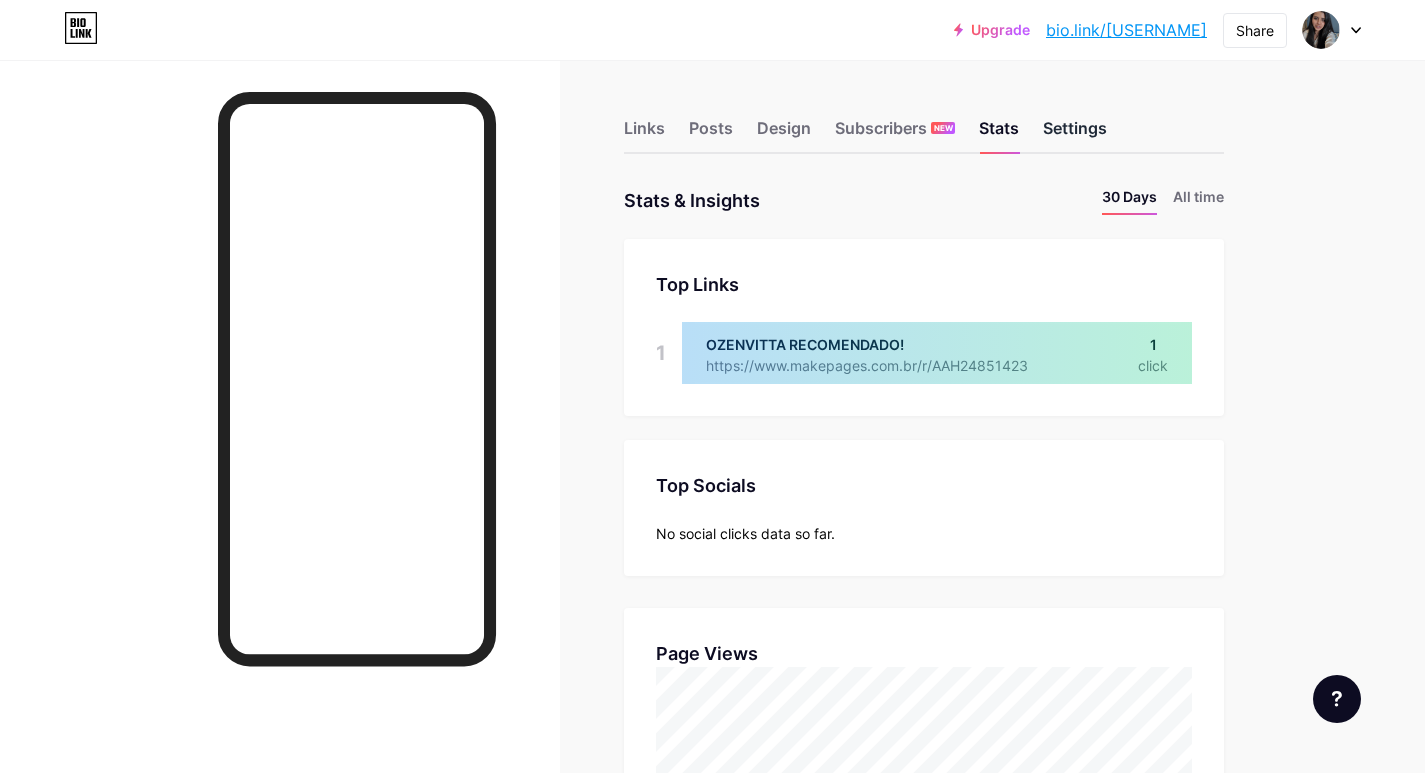 scroll, scrollTop: 999227, scrollLeft: 998575, axis: both 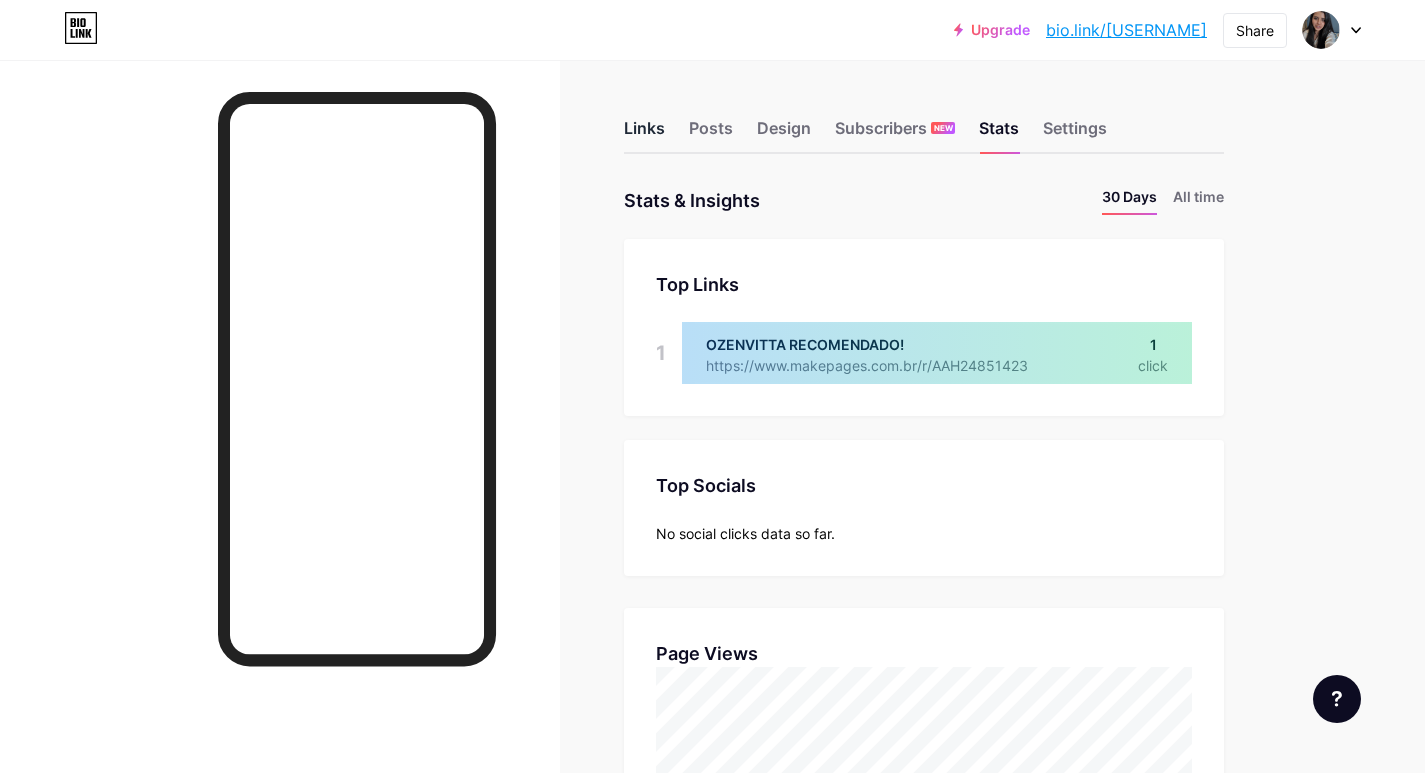 click on "Links" at bounding box center [644, 134] 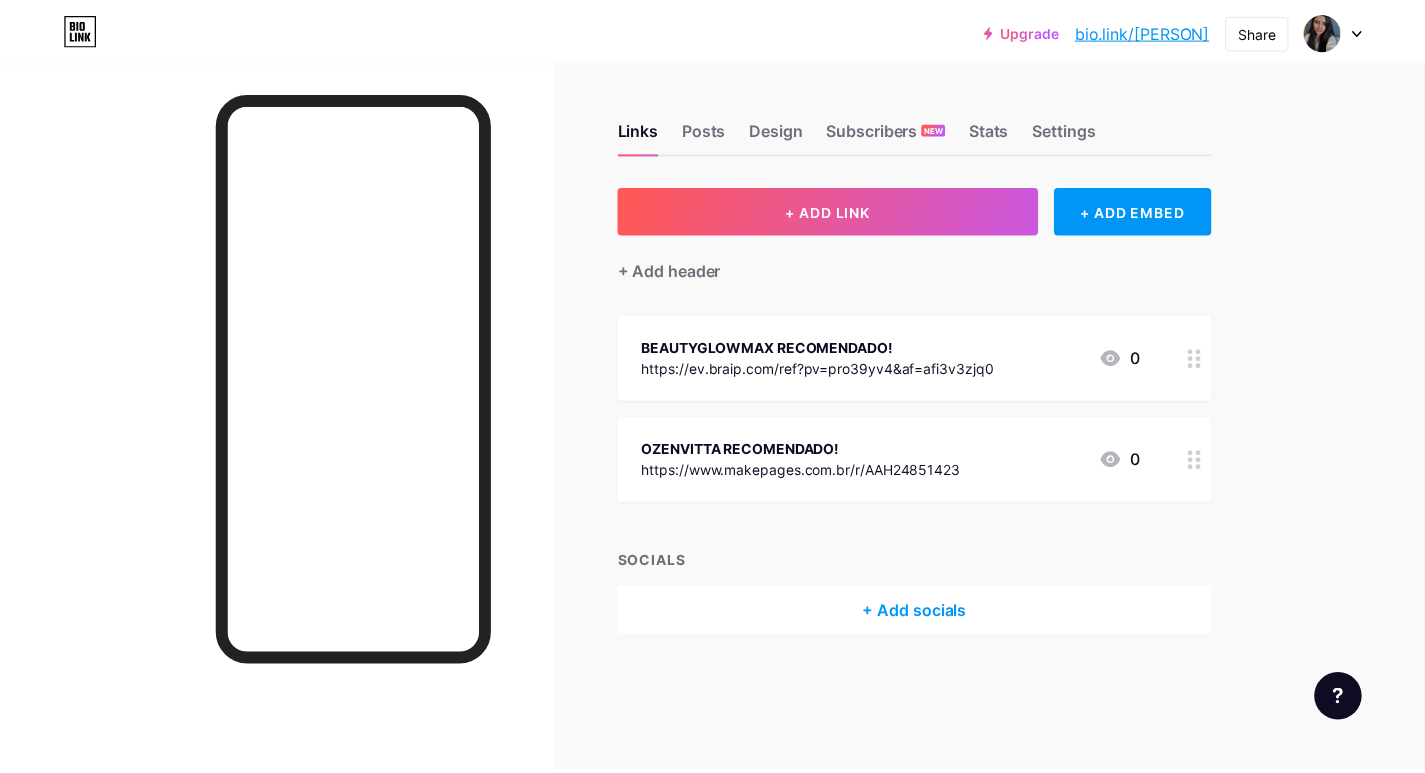 scroll, scrollTop: 0, scrollLeft: 0, axis: both 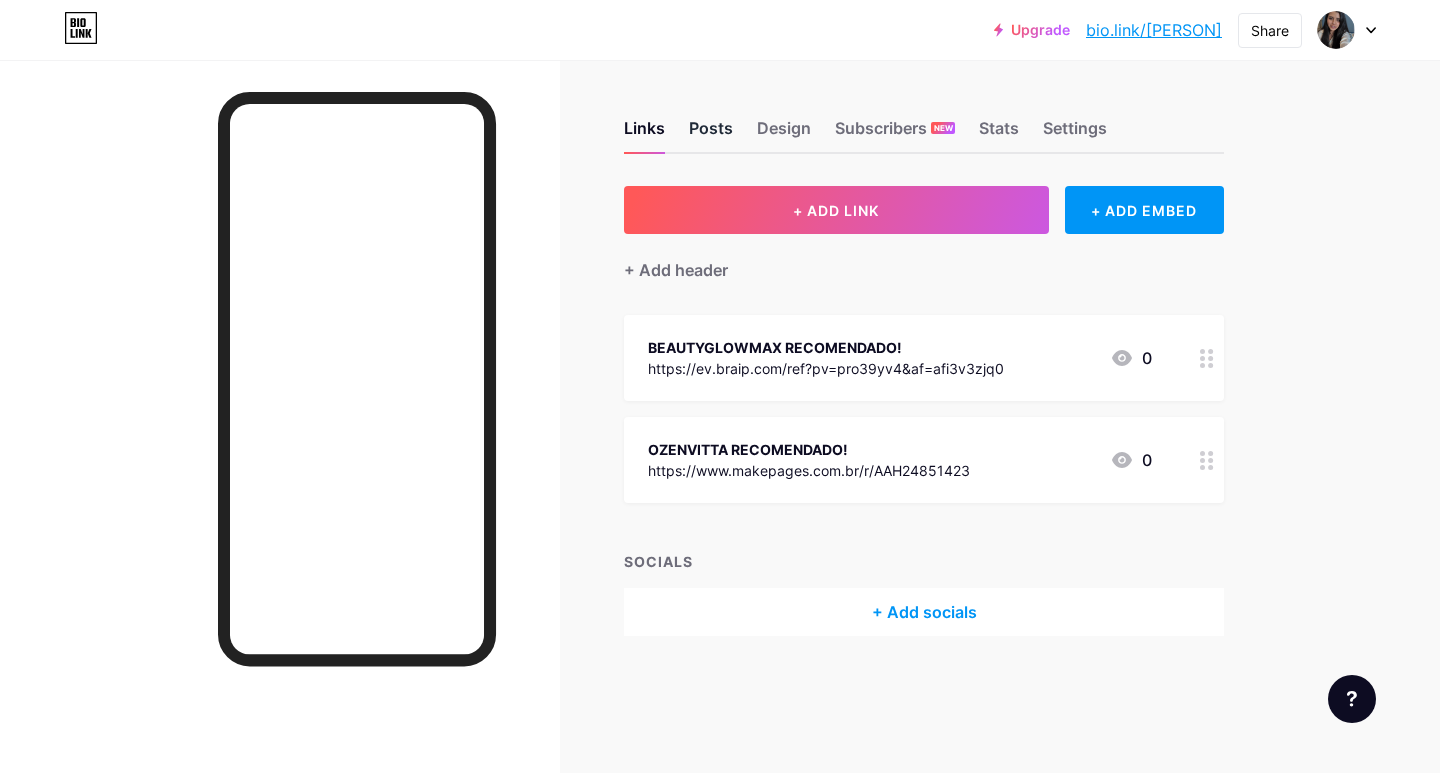 click on "Posts" at bounding box center [711, 134] 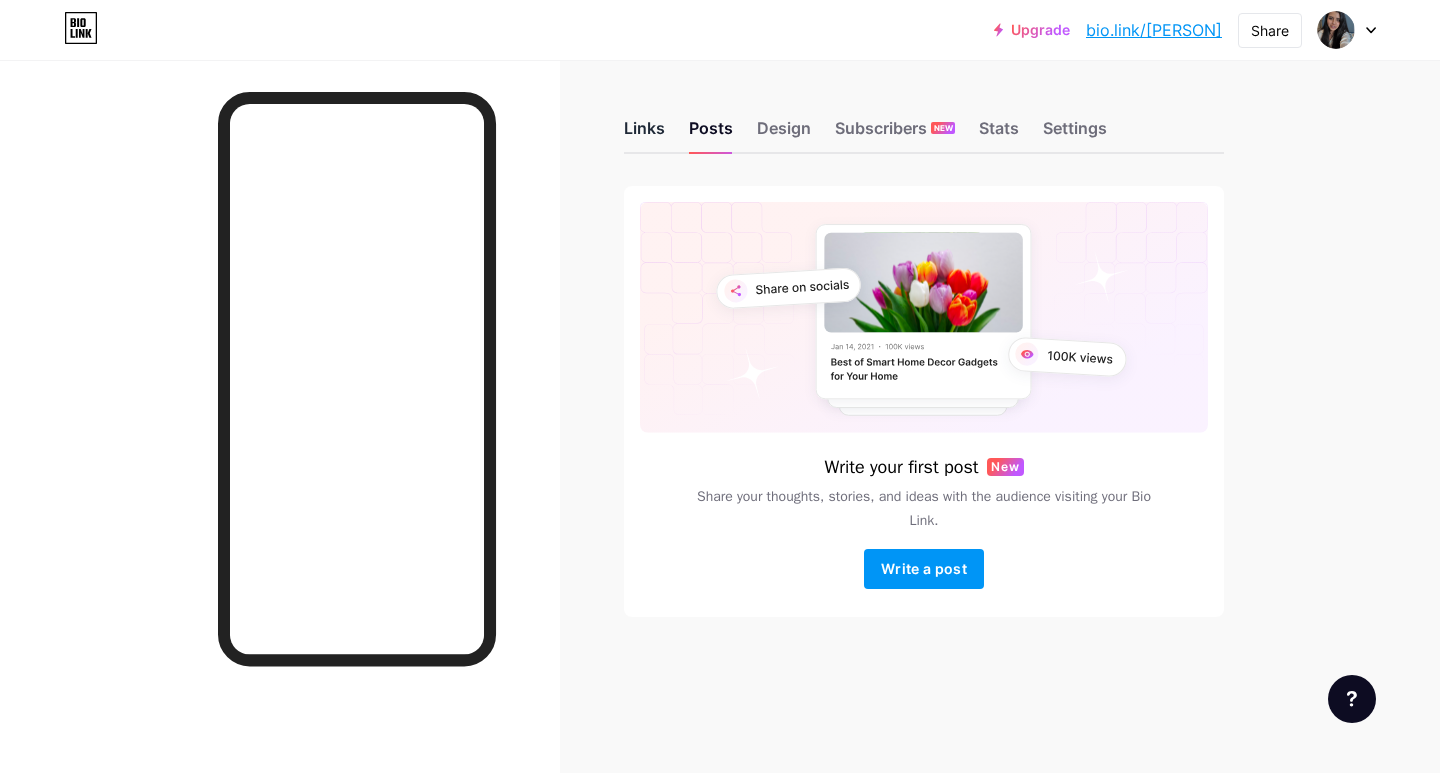 click on "Links" at bounding box center [644, 134] 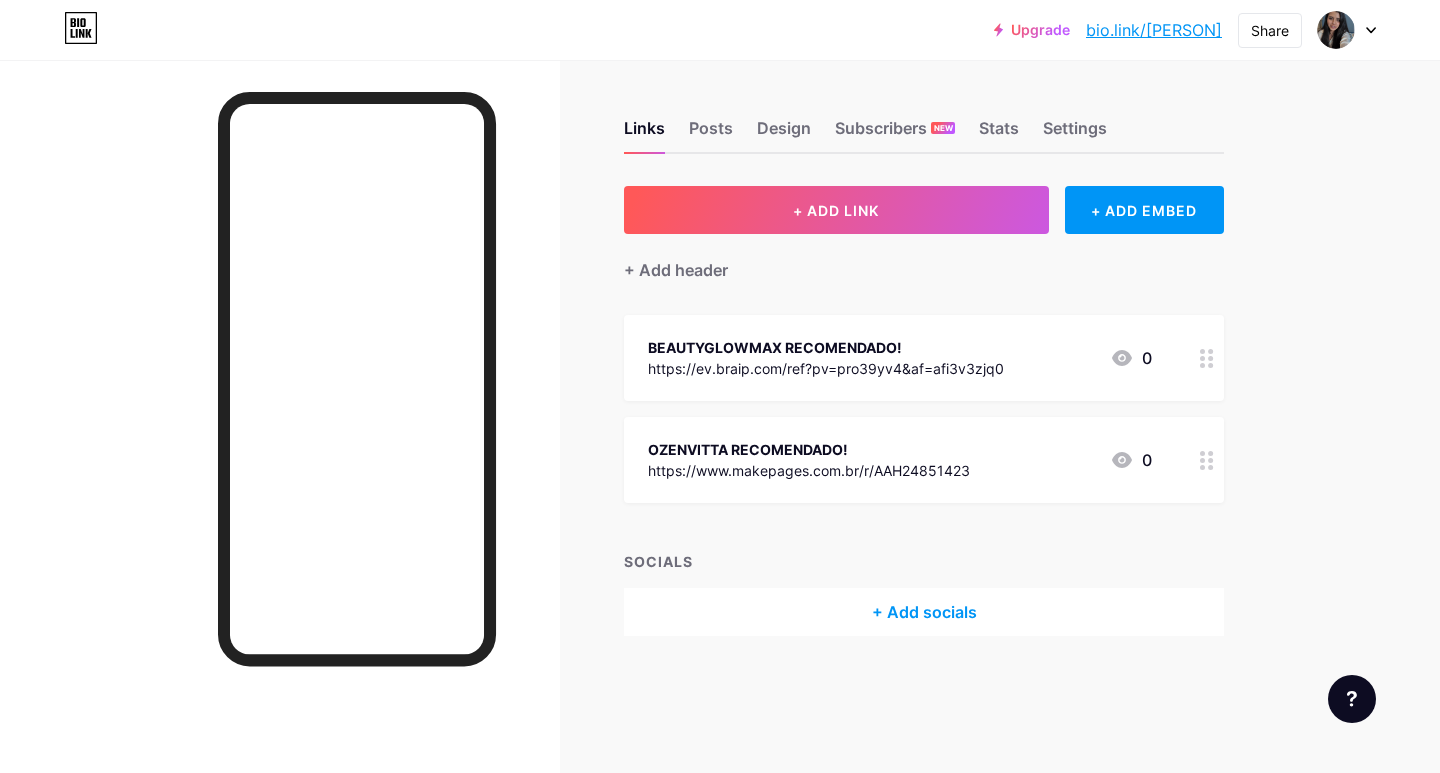 click on "Links
Posts
Design
Subscribers
NEW
Stats
Settings" at bounding box center (924, 119) 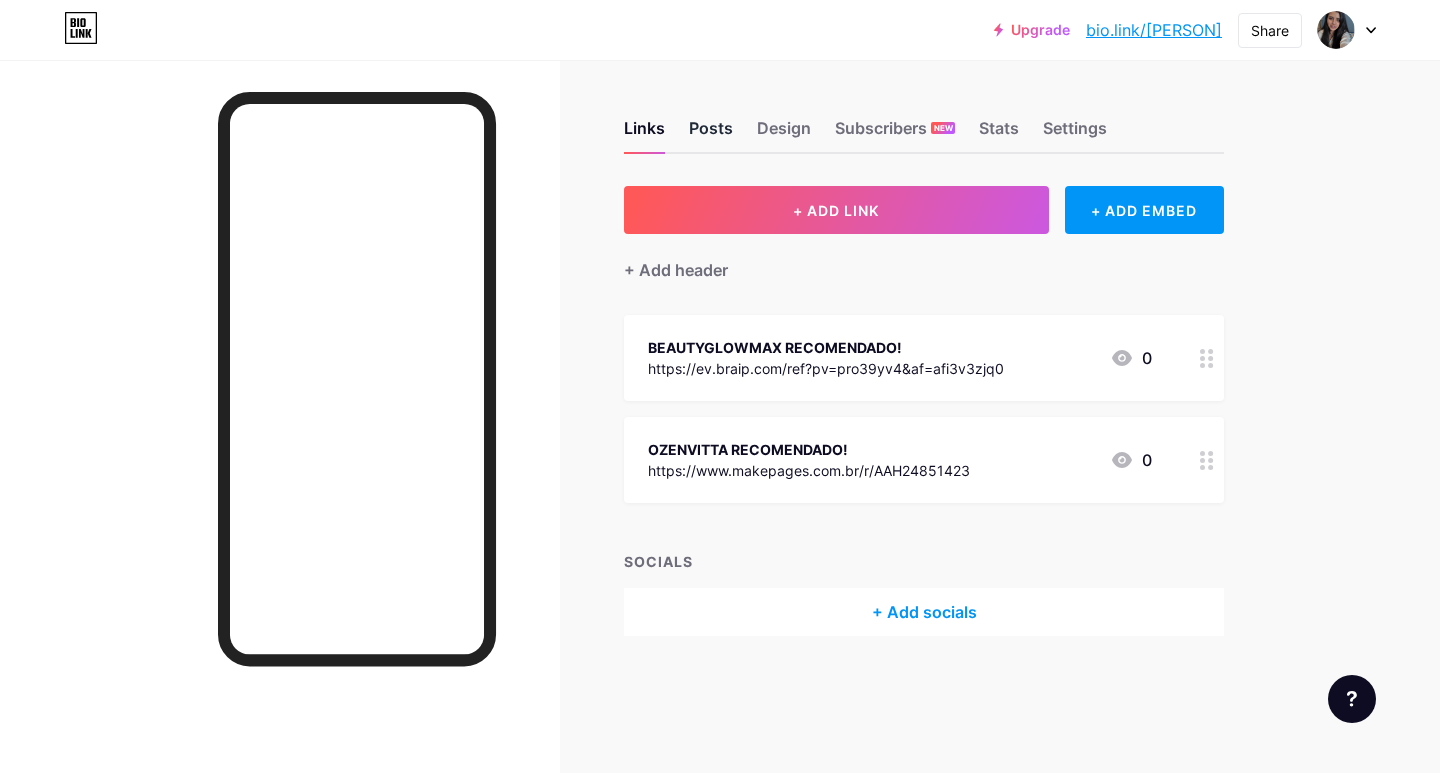 click on "Posts" at bounding box center [711, 134] 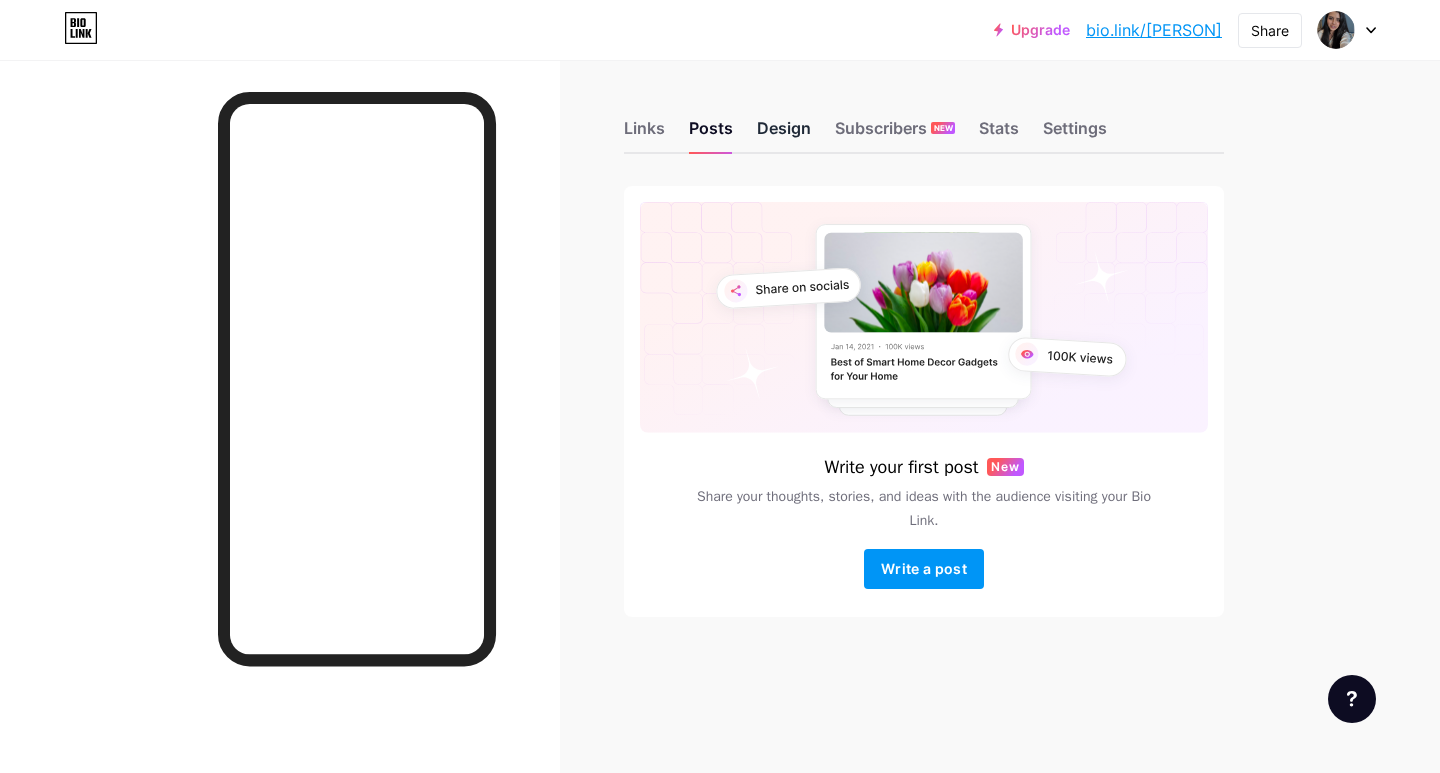 click on "Design" at bounding box center (784, 134) 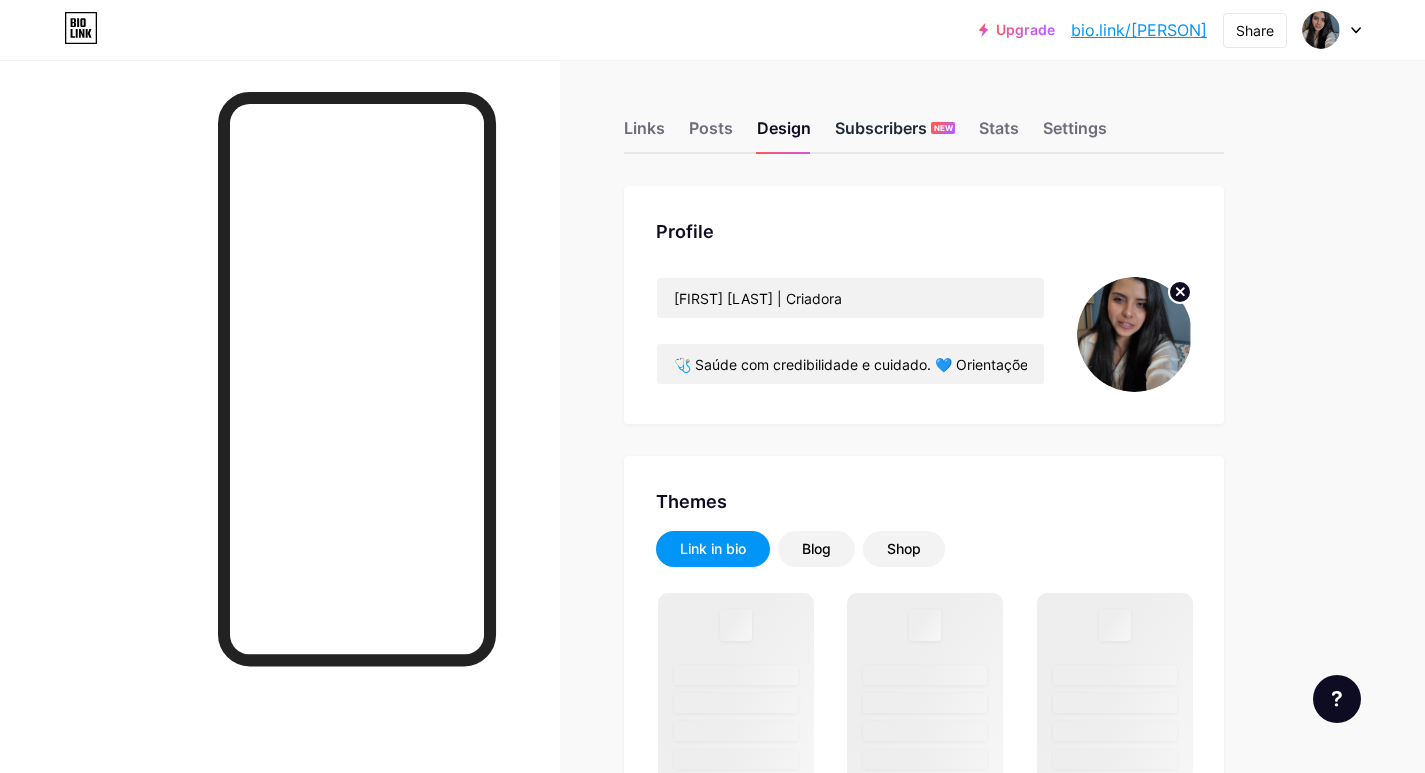 click on "Subscribers
NEW" at bounding box center (895, 134) 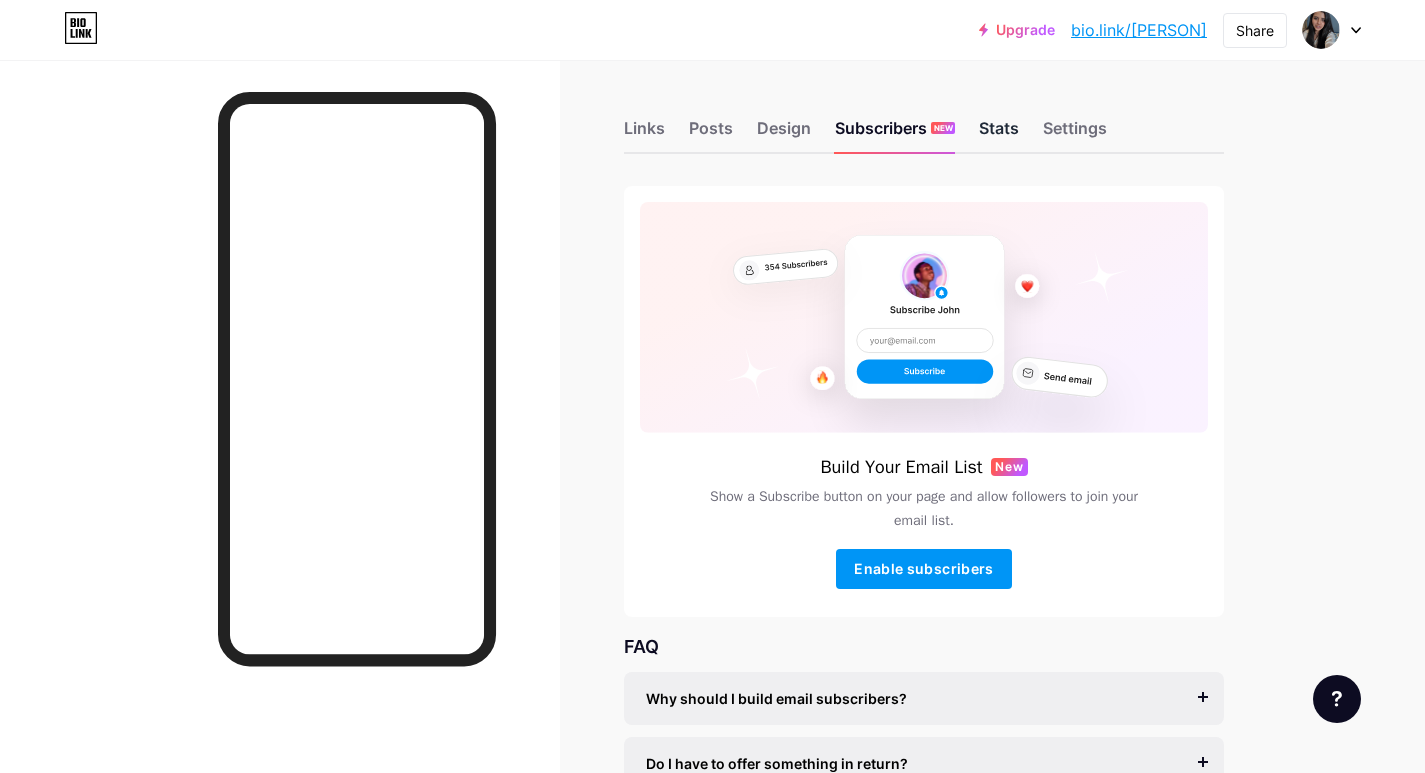 click on "Stats" at bounding box center [999, 134] 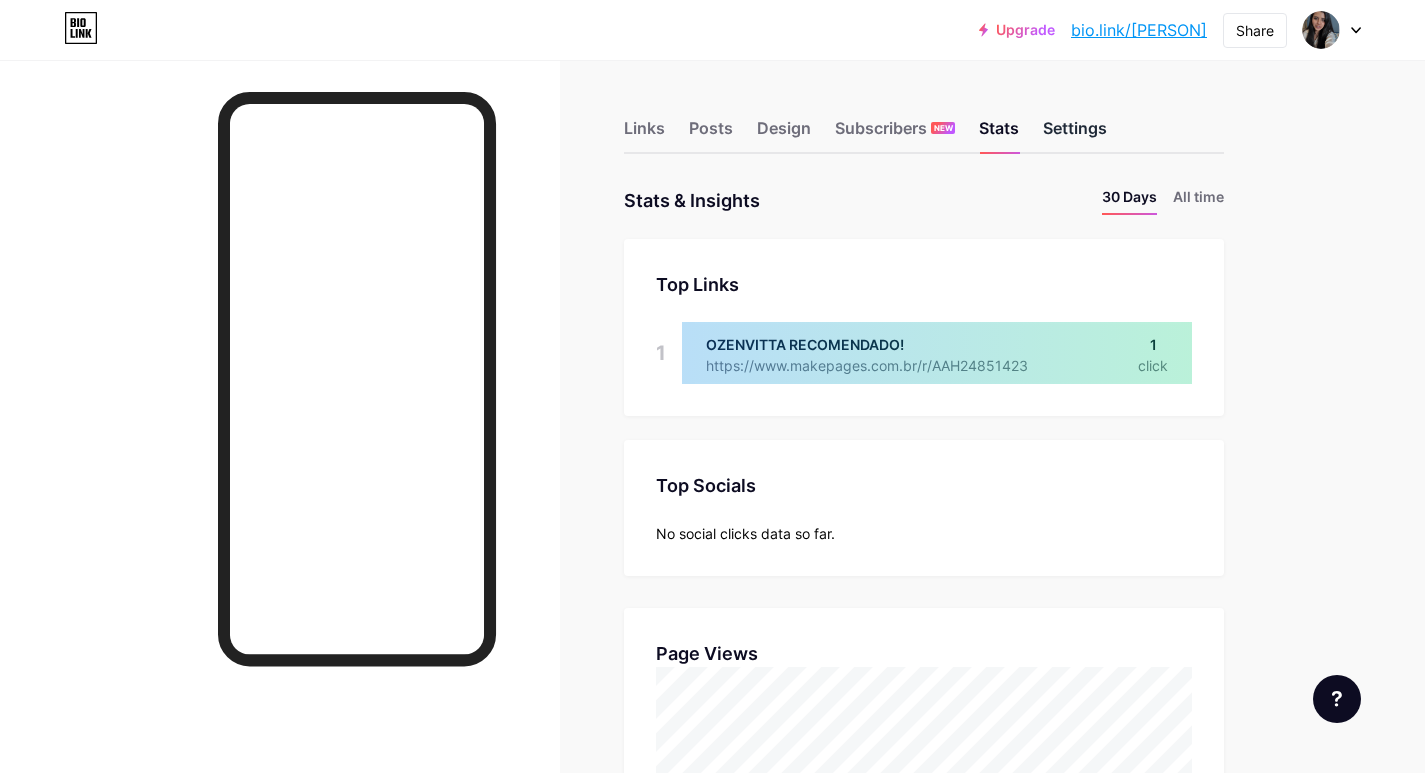 scroll, scrollTop: 999227, scrollLeft: 998575, axis: both 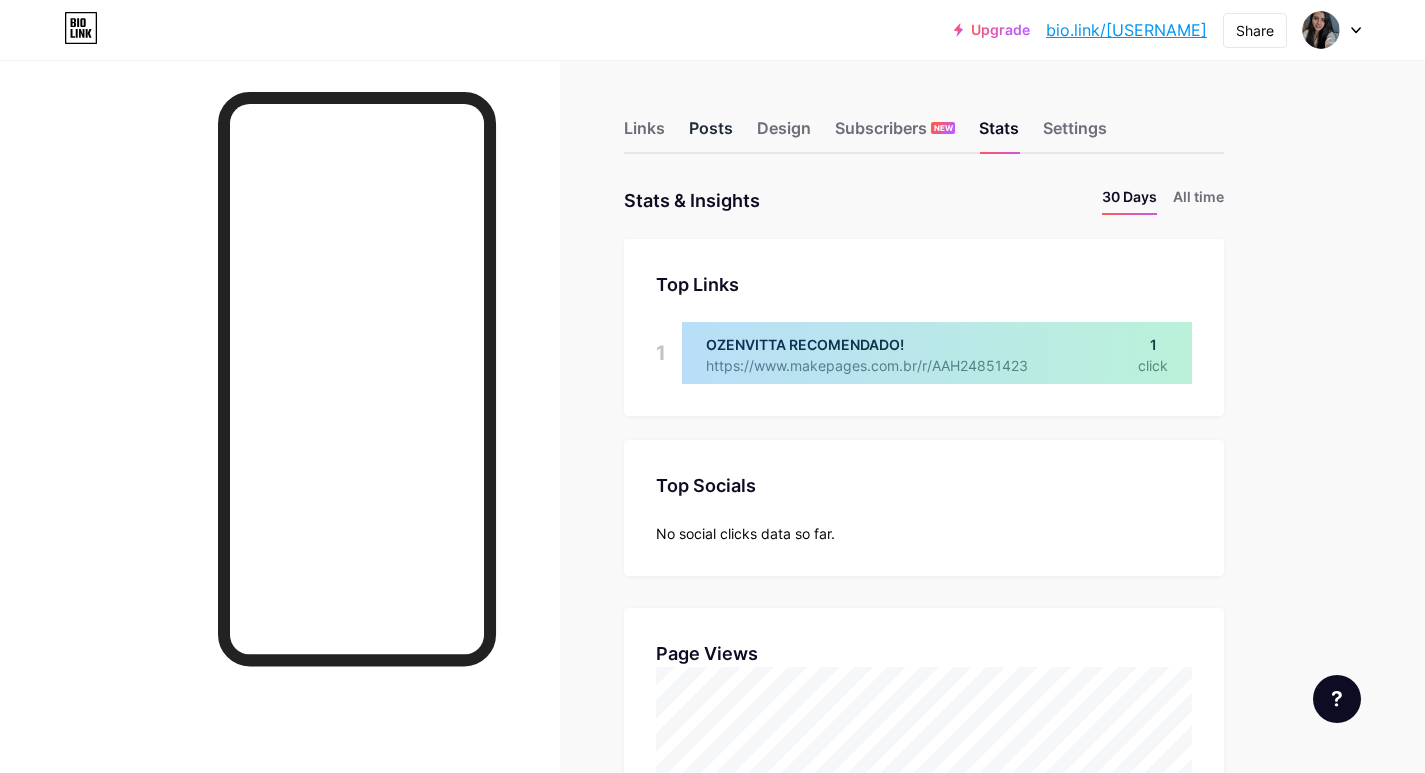click on "Posts" at bounding box center [711, 134] 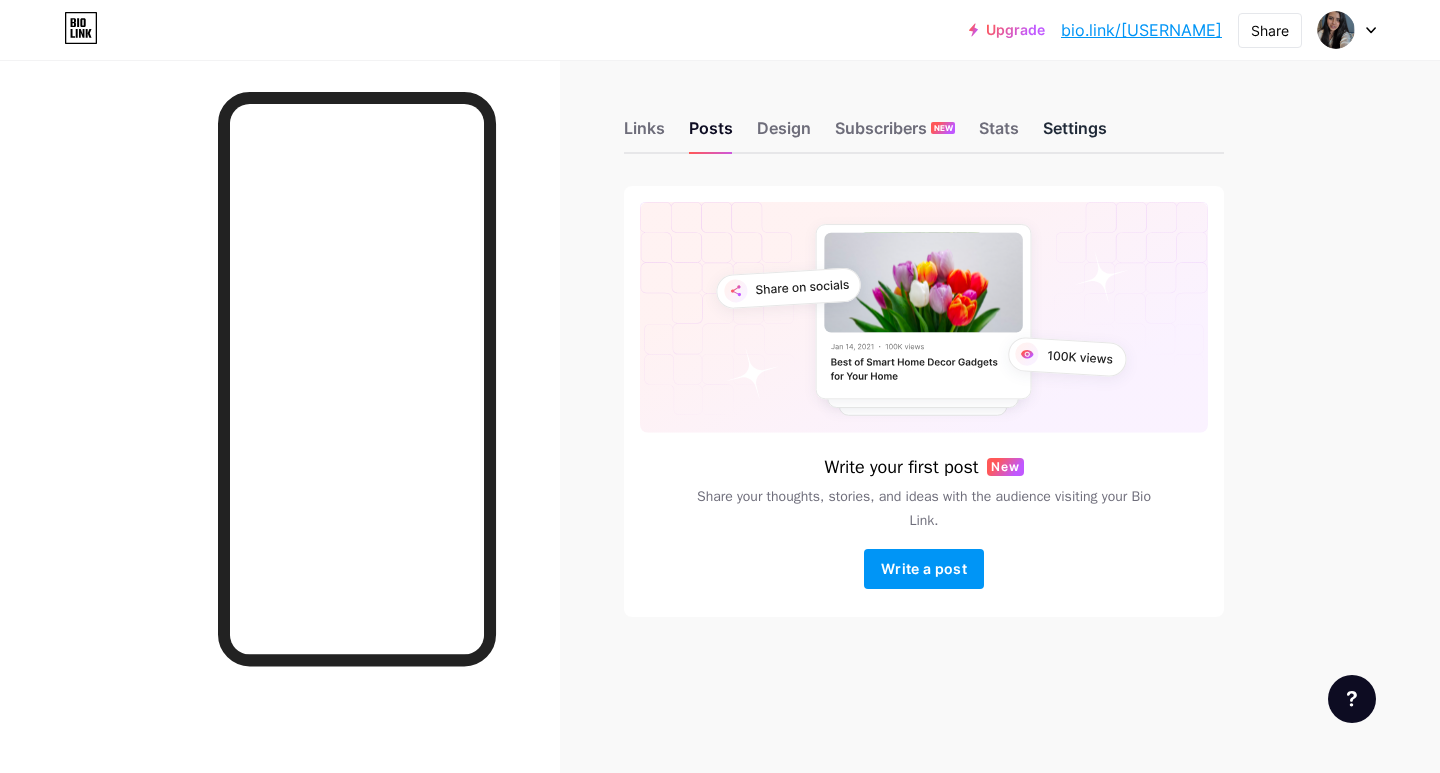 click on "Settings" at bounding box center (1075, 134) 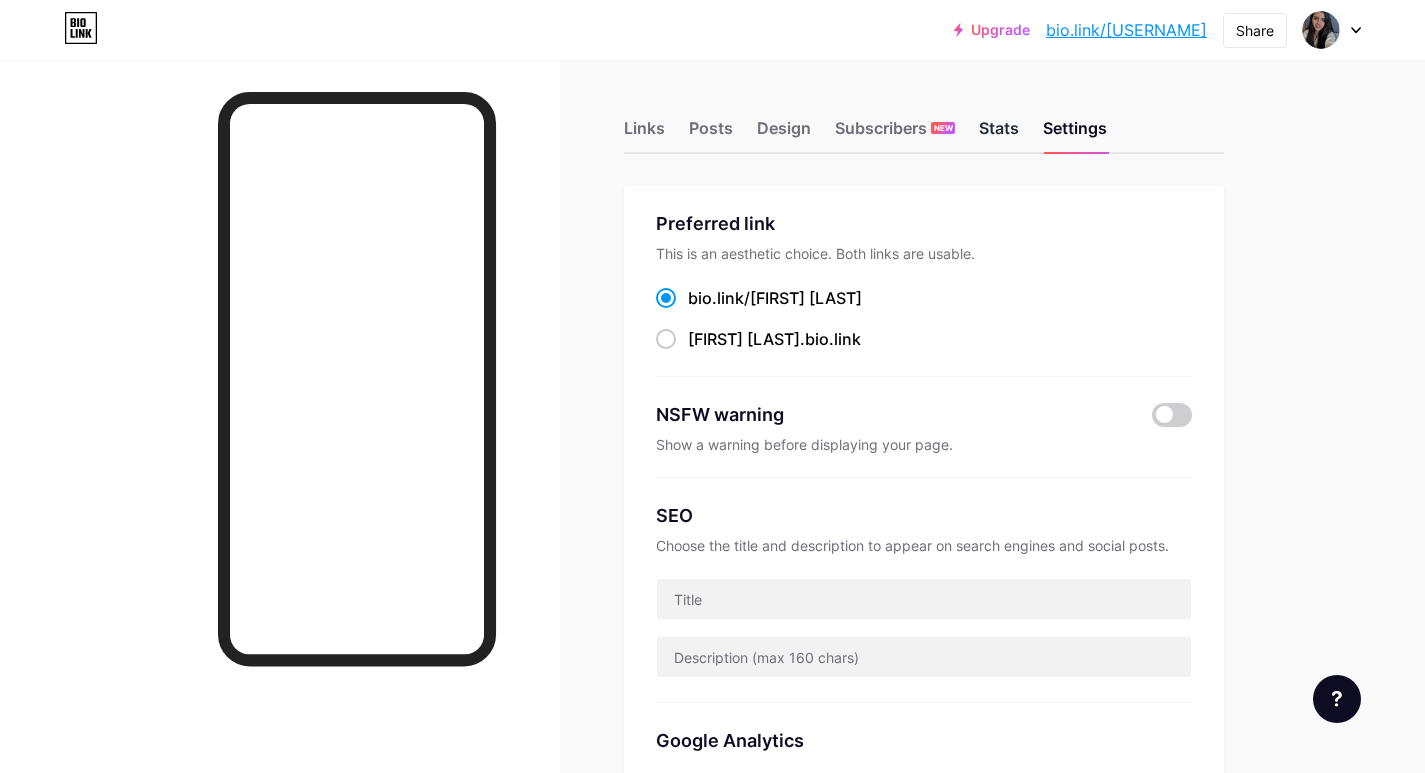 click on "Stats" at bounding box center [999, 134] 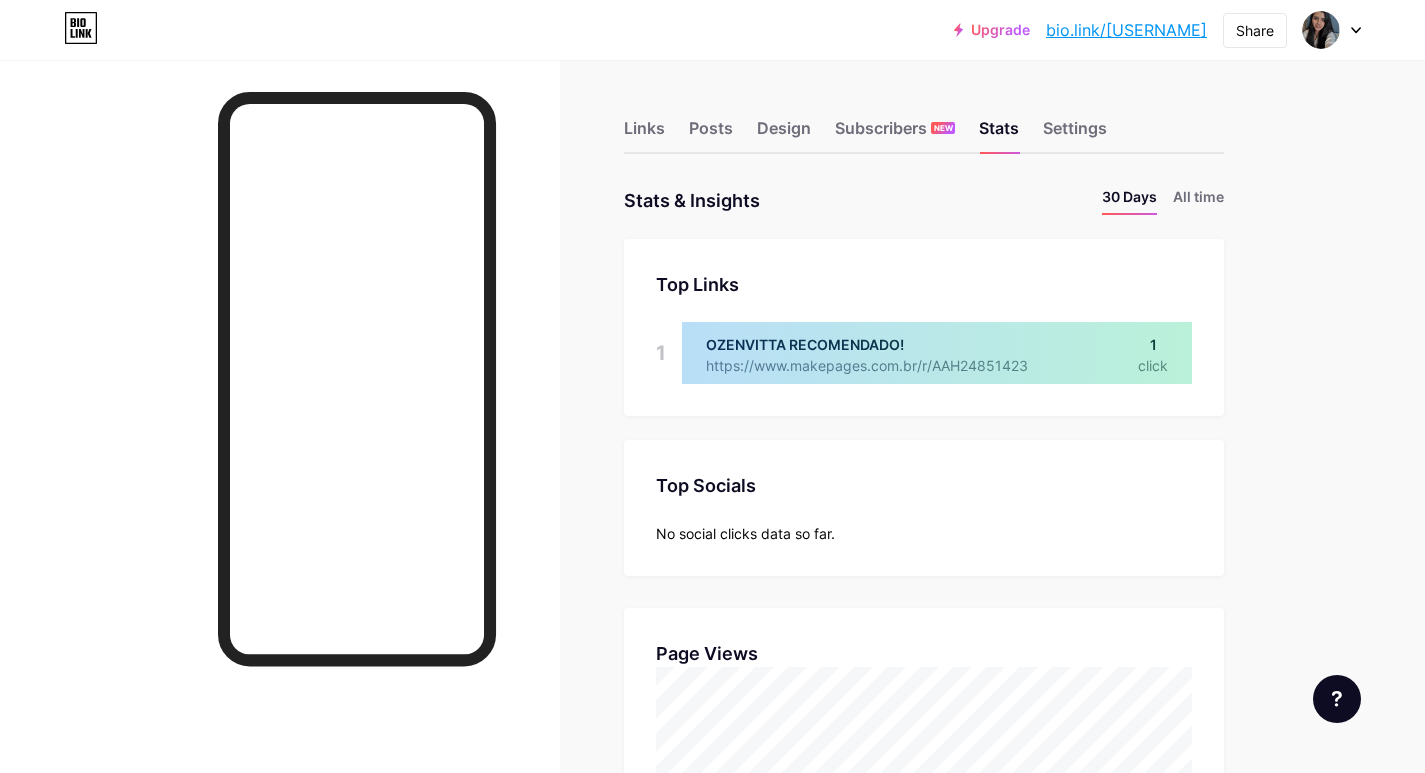 scroll, scrollTop: 999227, scrollLeft: 998575, axis: both 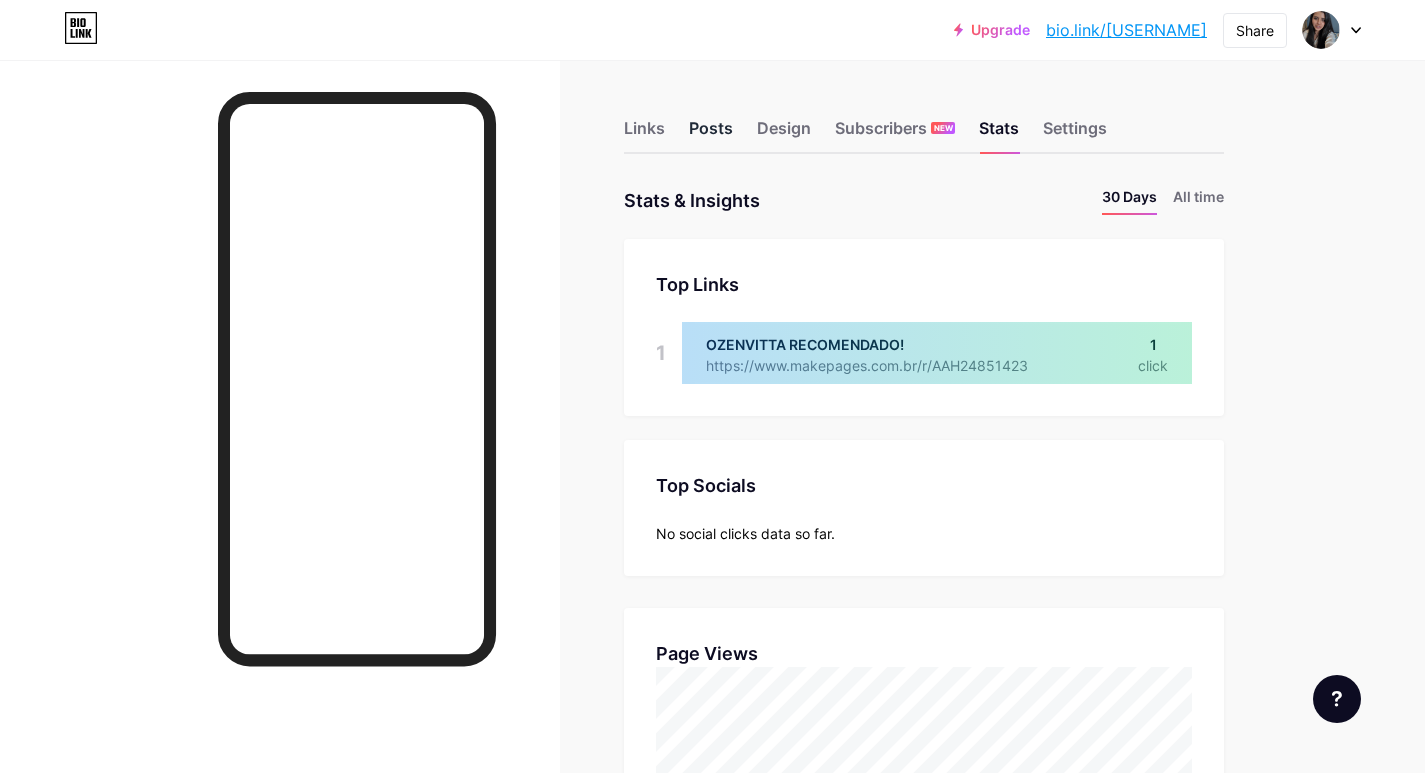 click on "Posts" at bounding box center (711, 134) 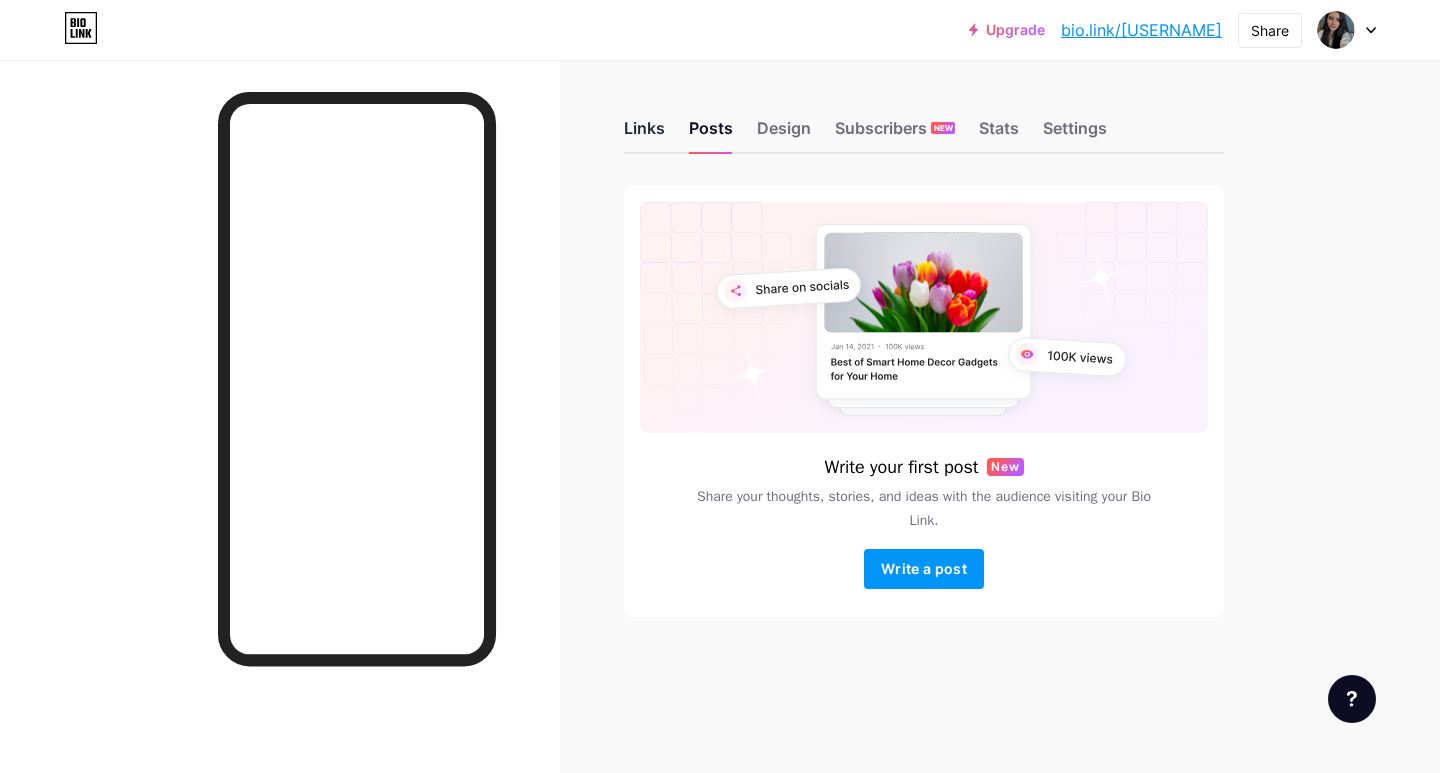 click on "Links" at bounding box center [644, 134] 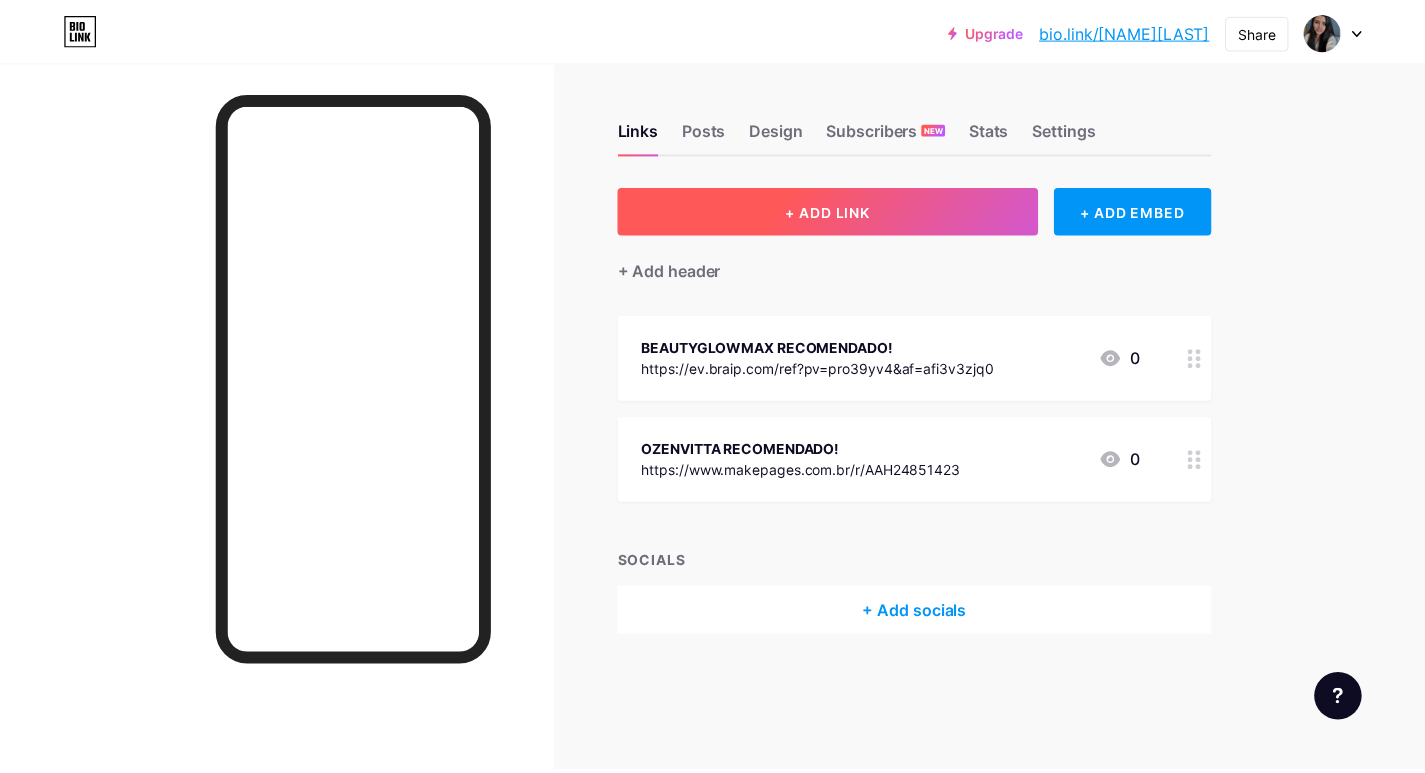 scroll, scrollTop: 0, scrollLeft: 0, axis: both 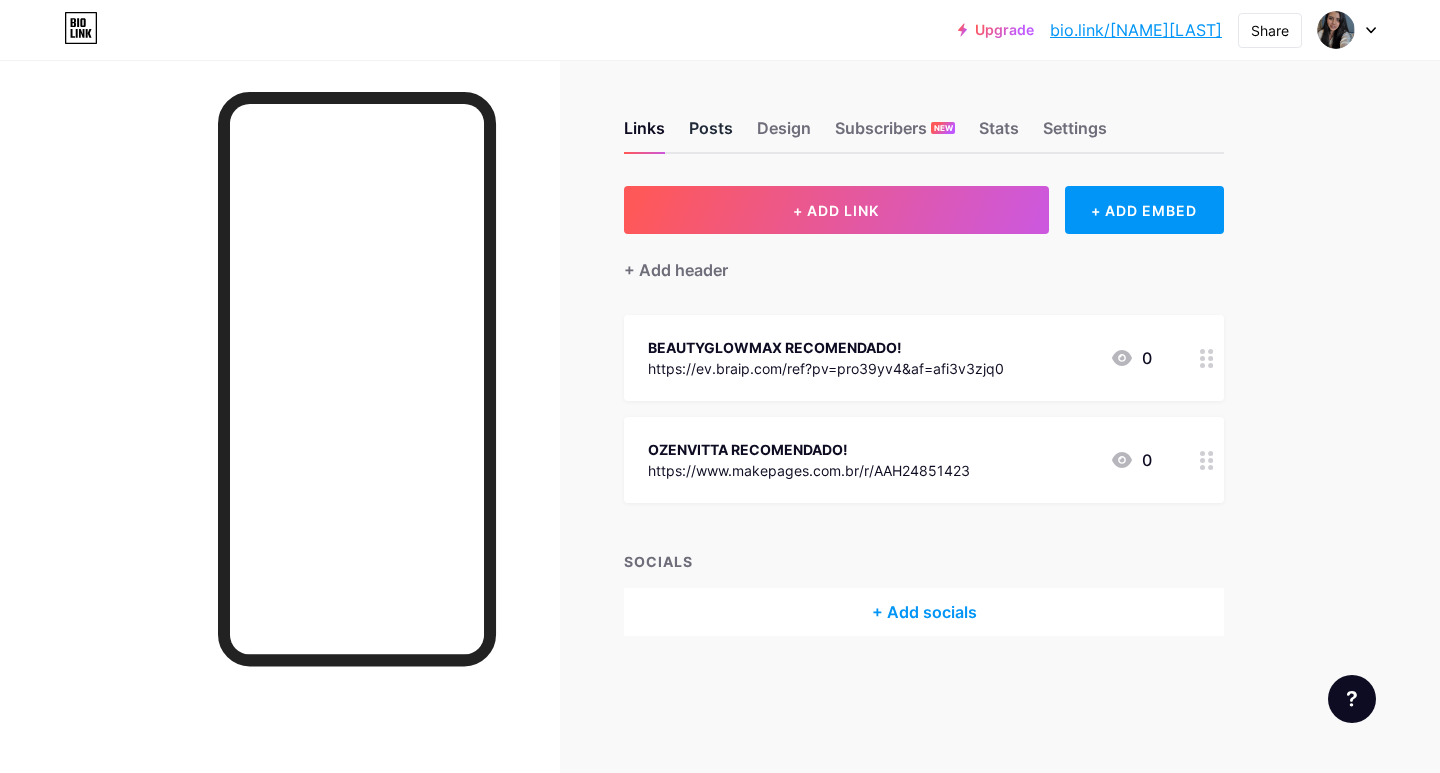 click on "Posts" at bounding box center (711, 134) 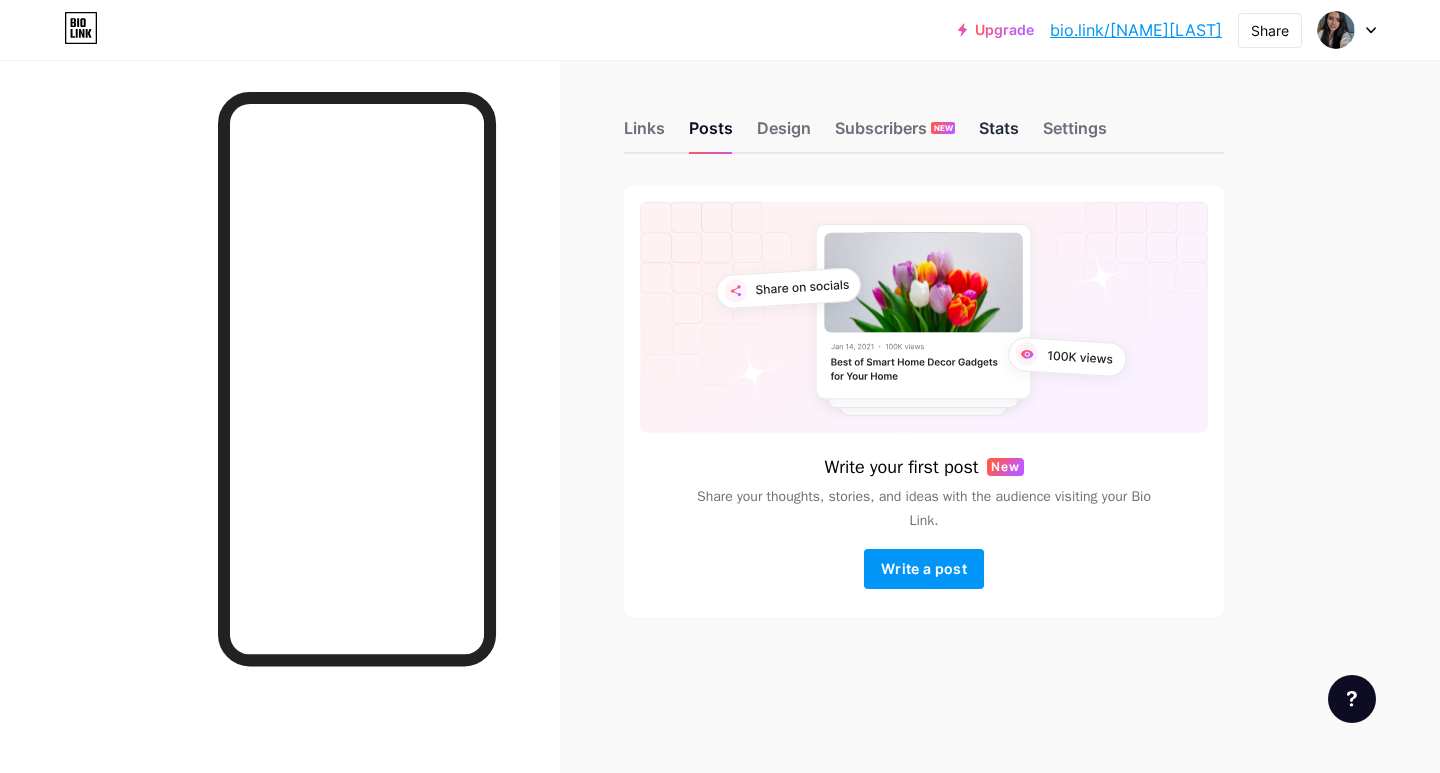 click on "Stats" at bounding box center (999, 134) 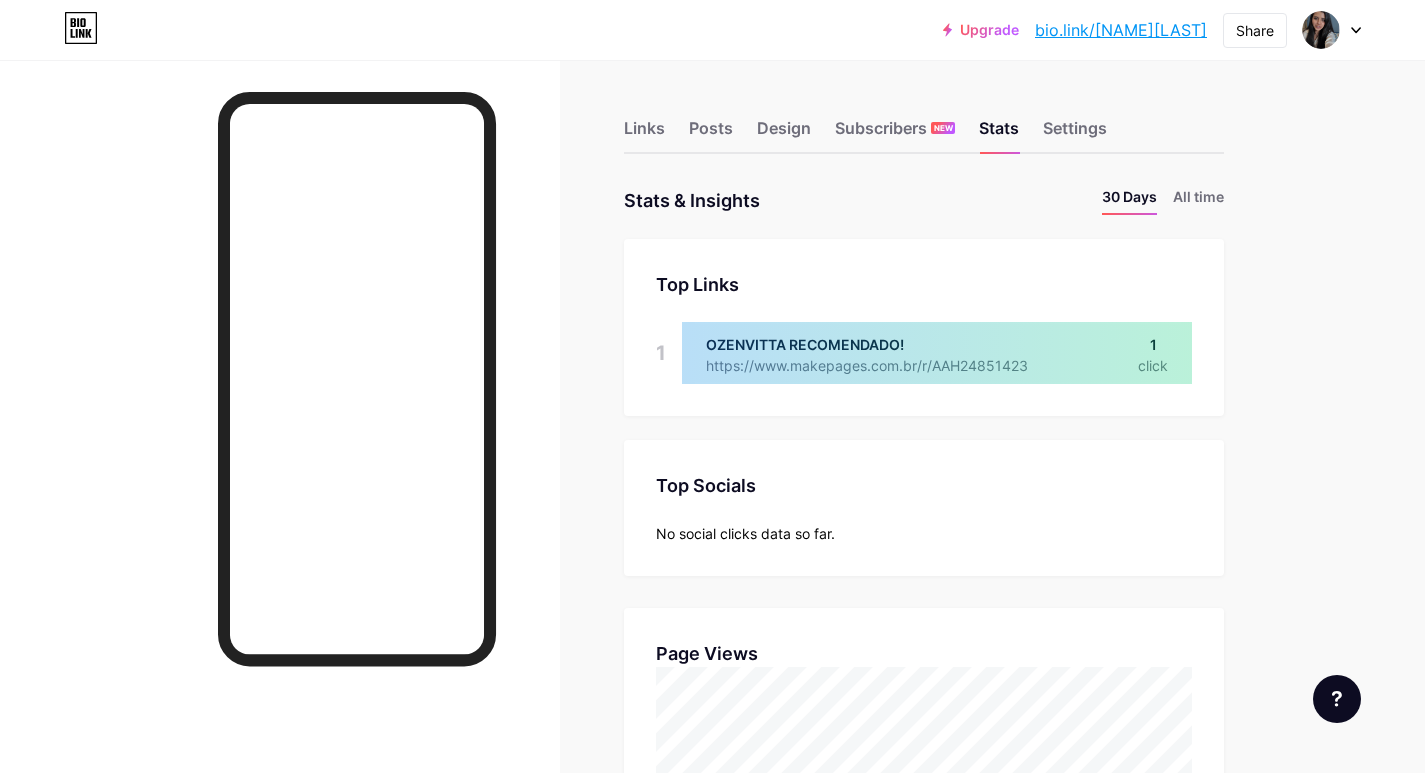 scroll, scrollTop: 999227, scrollLeft: 998575, axis: both 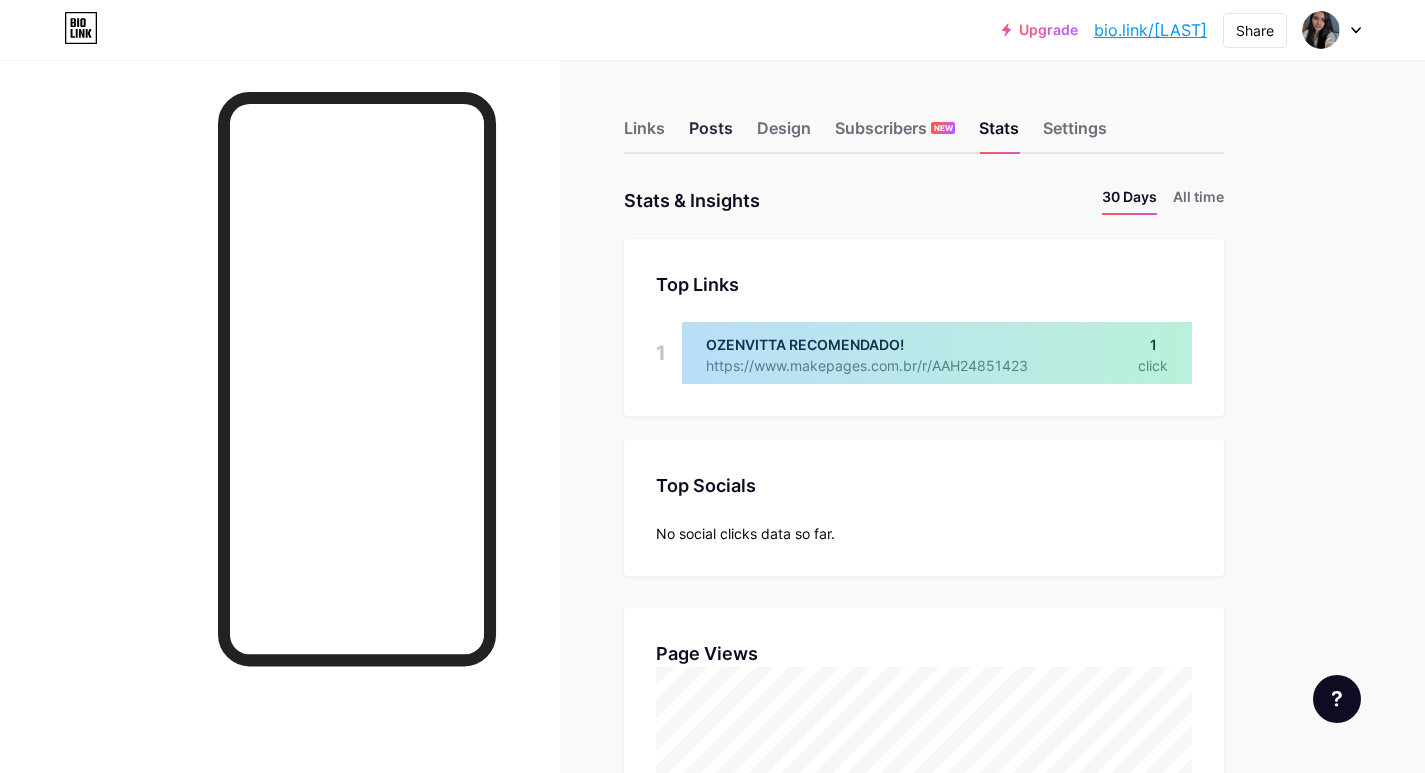 click on "Posts" at bounding box center (711, 134) 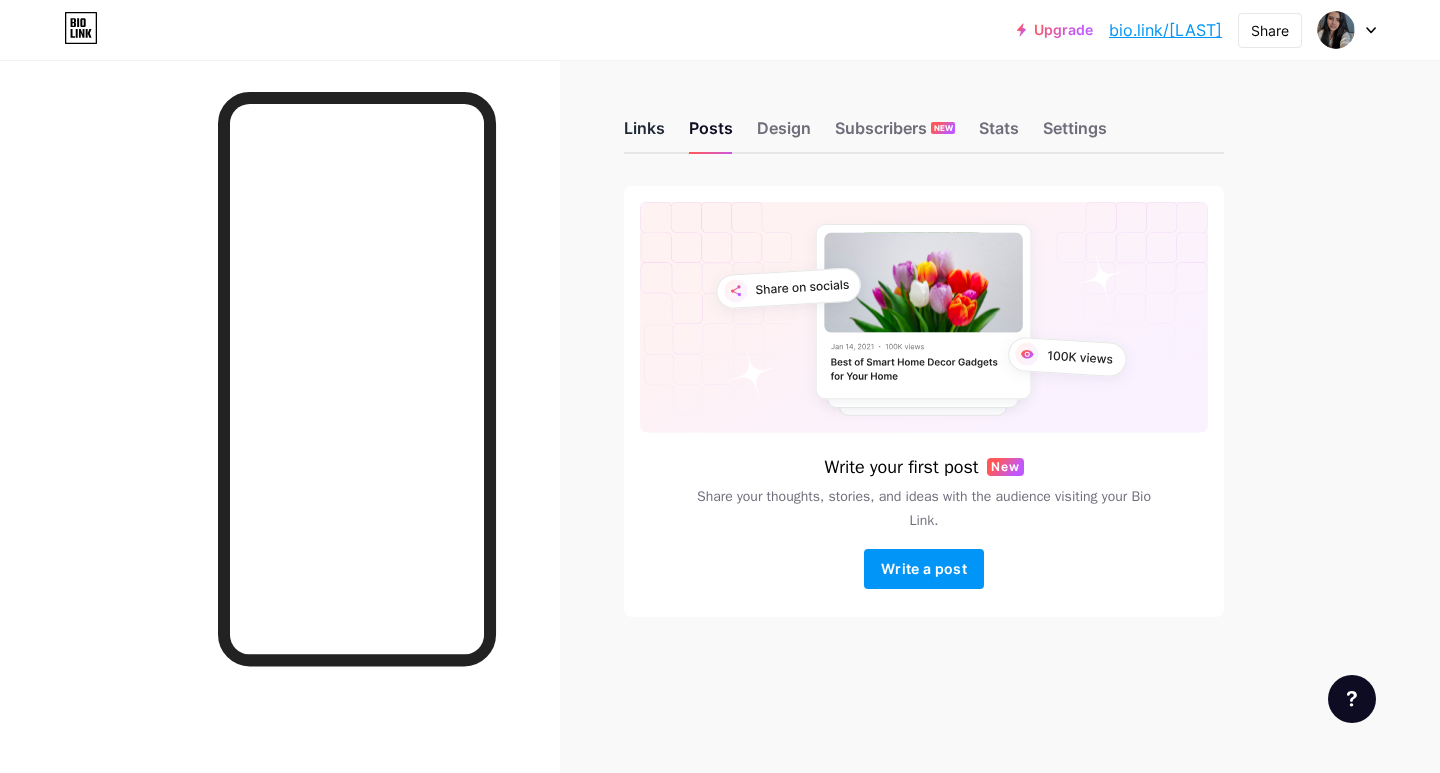 click on "Links" at bounding box center [644, 134] 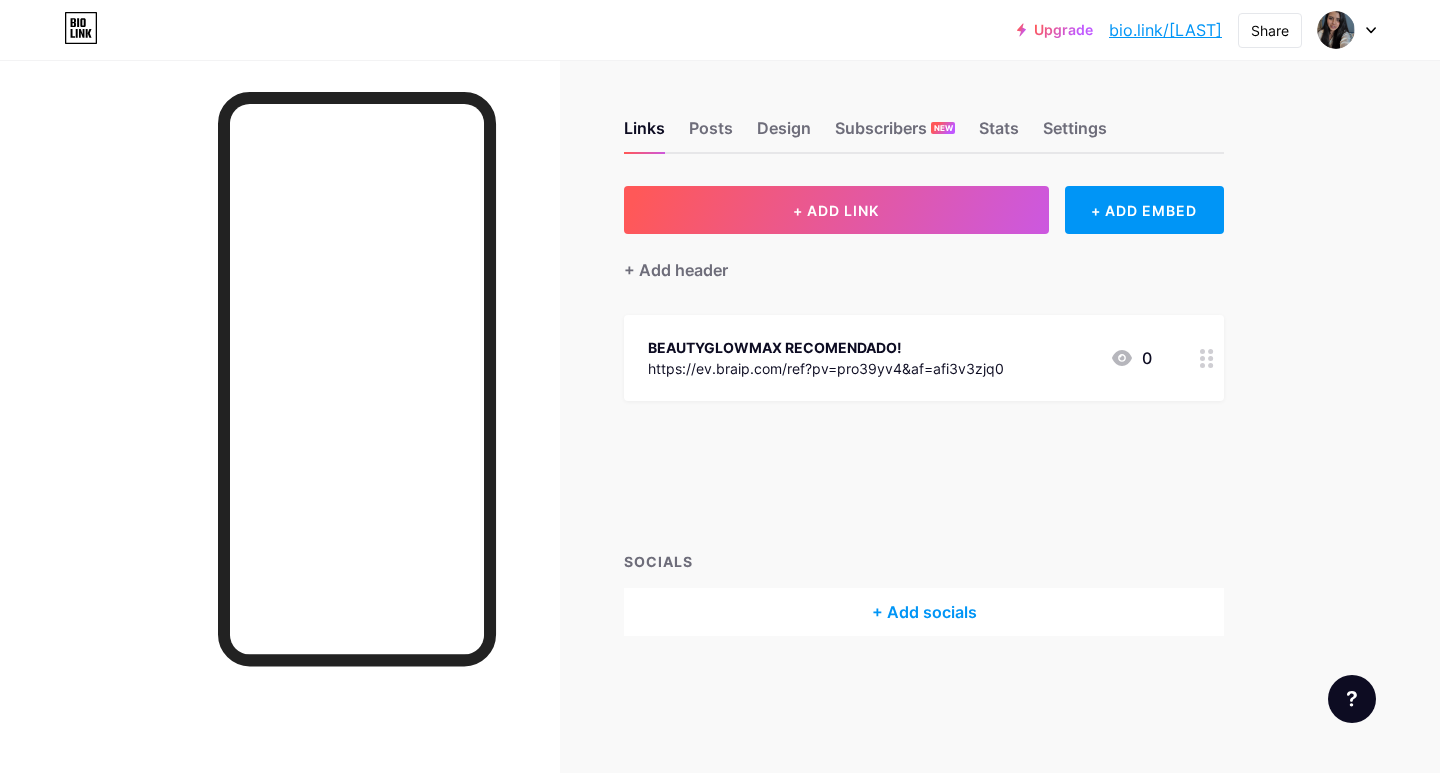 type 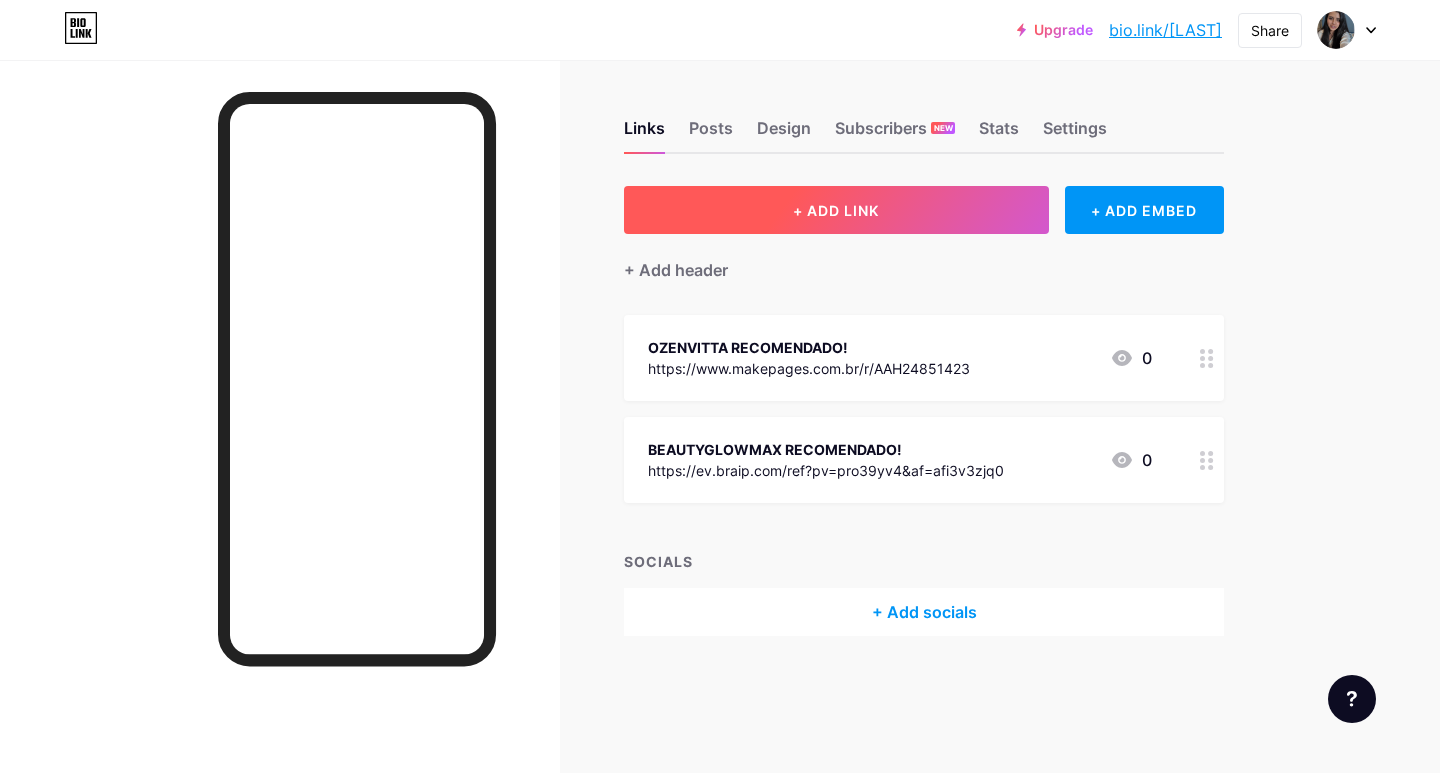 click on "+ ADD LINK" at bounding box center [836, 210] 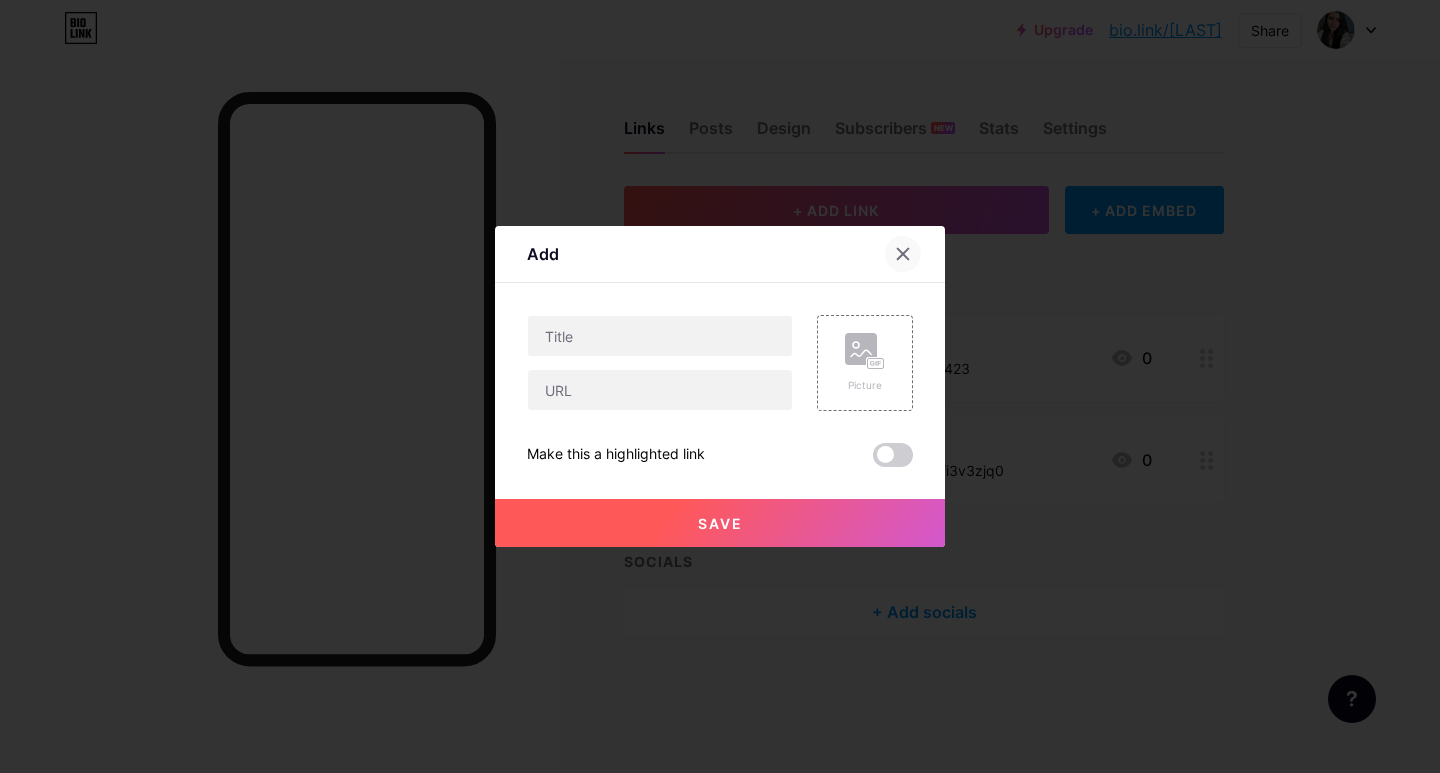 click 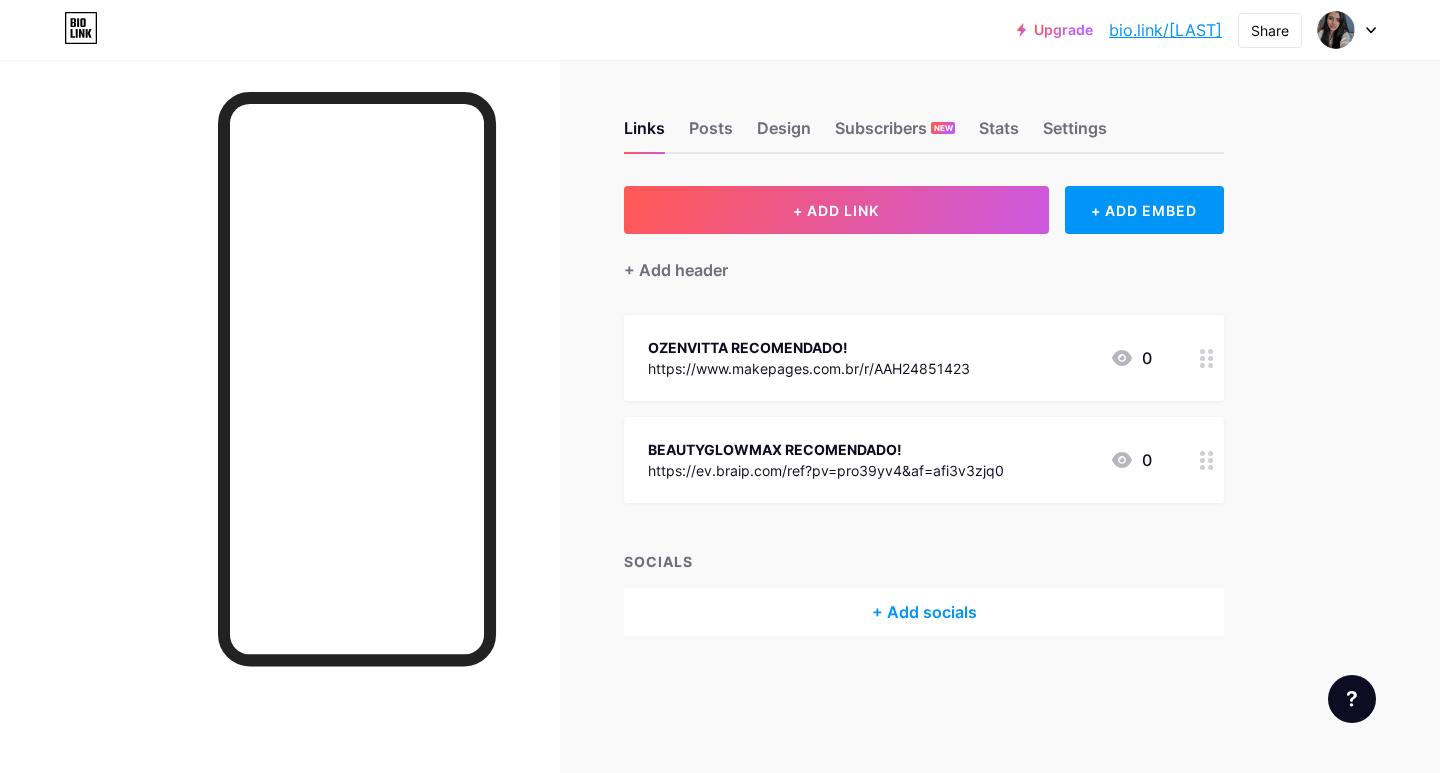 click on "OZENVITTA RECOMENDADO!
https://www.makepages.com.br/r/AAH24851423
0" at bounding box center (924, 358) 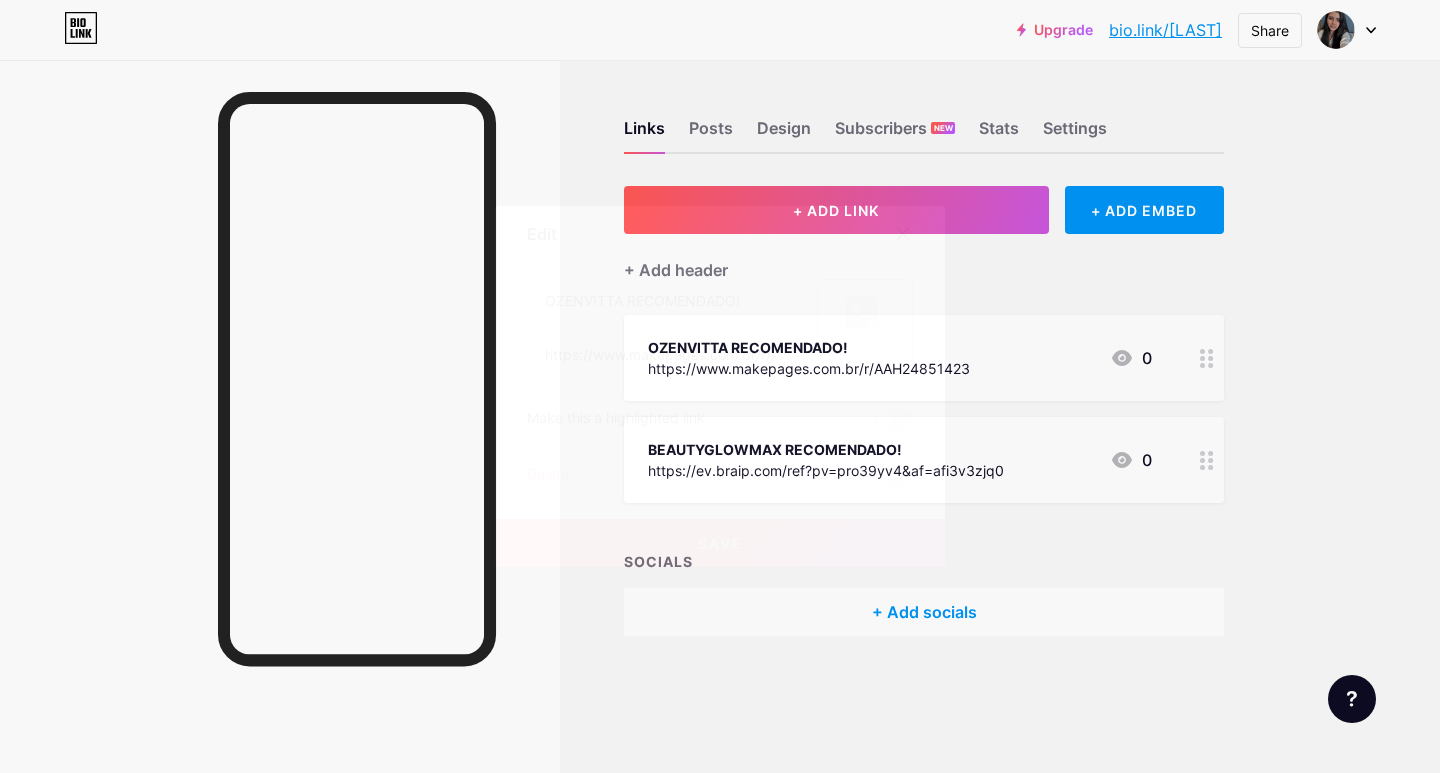 click on "Picture" at bounding box center [865, 327] 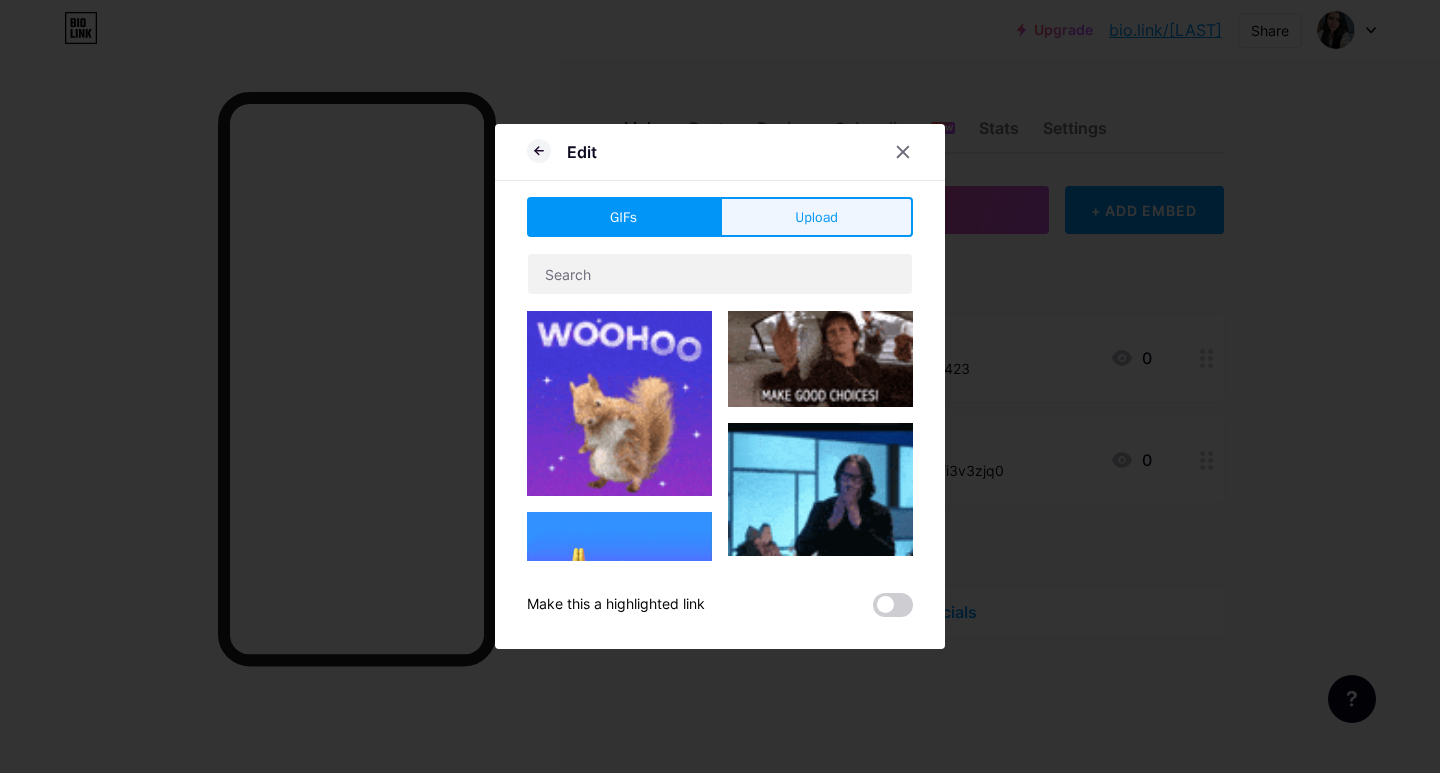 click on "Upload" at bounding box center [816, 217] 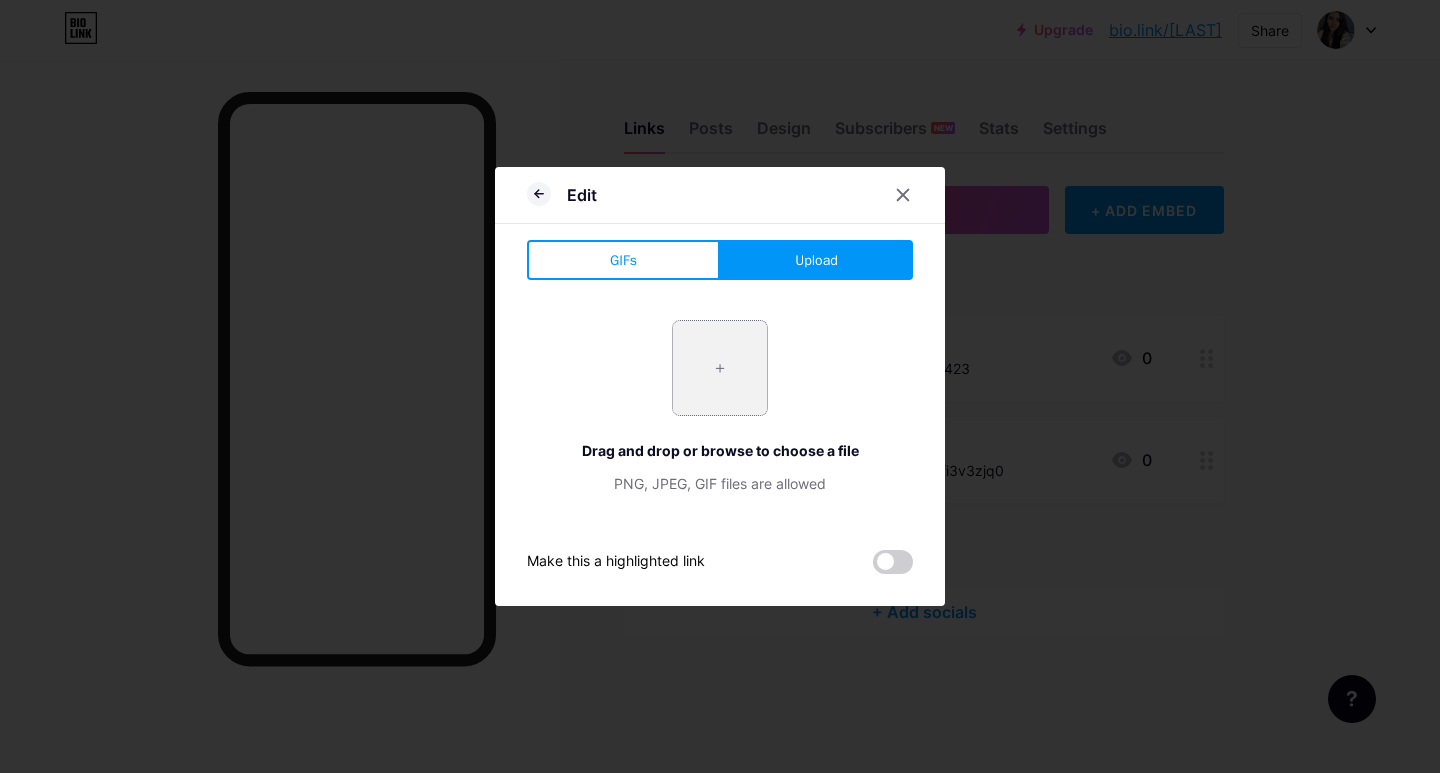 click at bounding box center [720, 368] 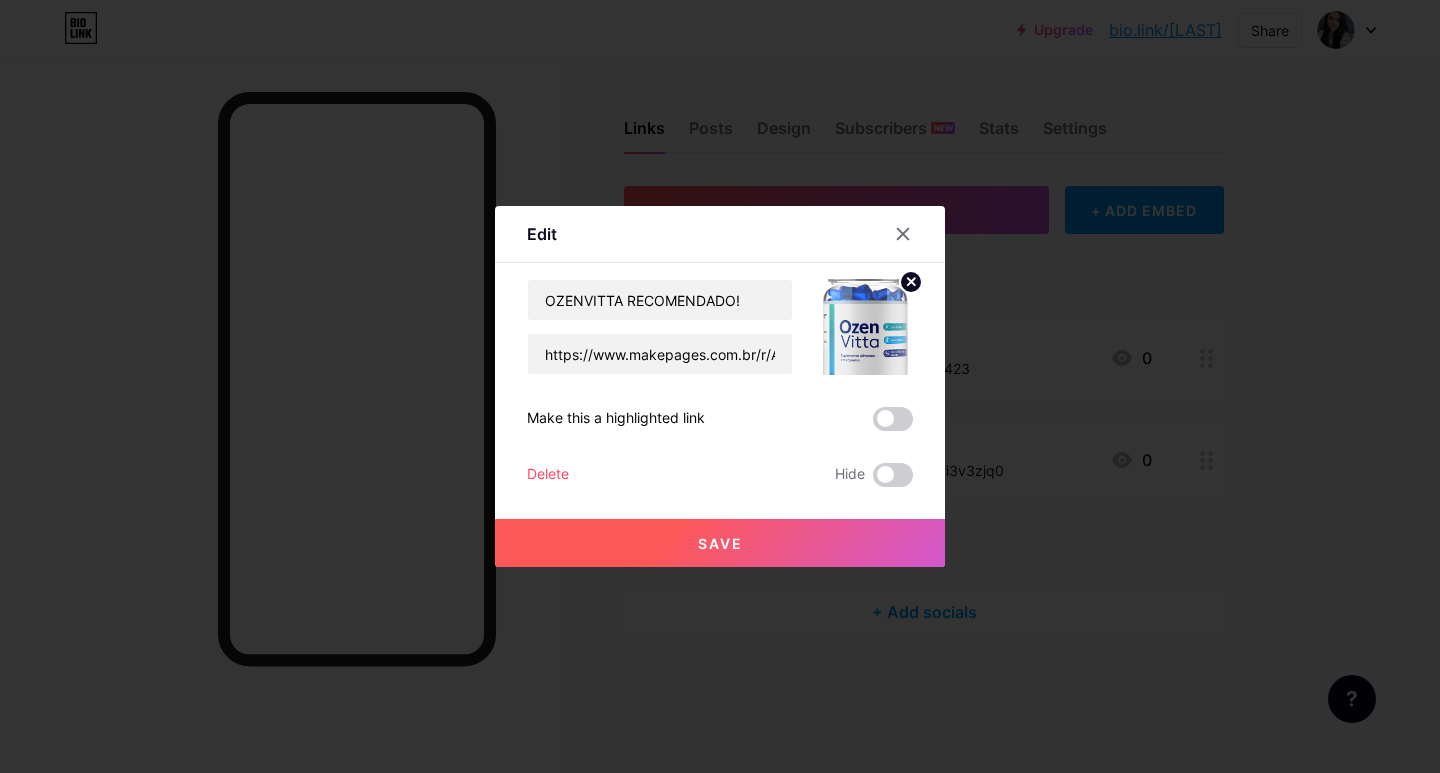 click on "Save" at bounding box center (720, 543) 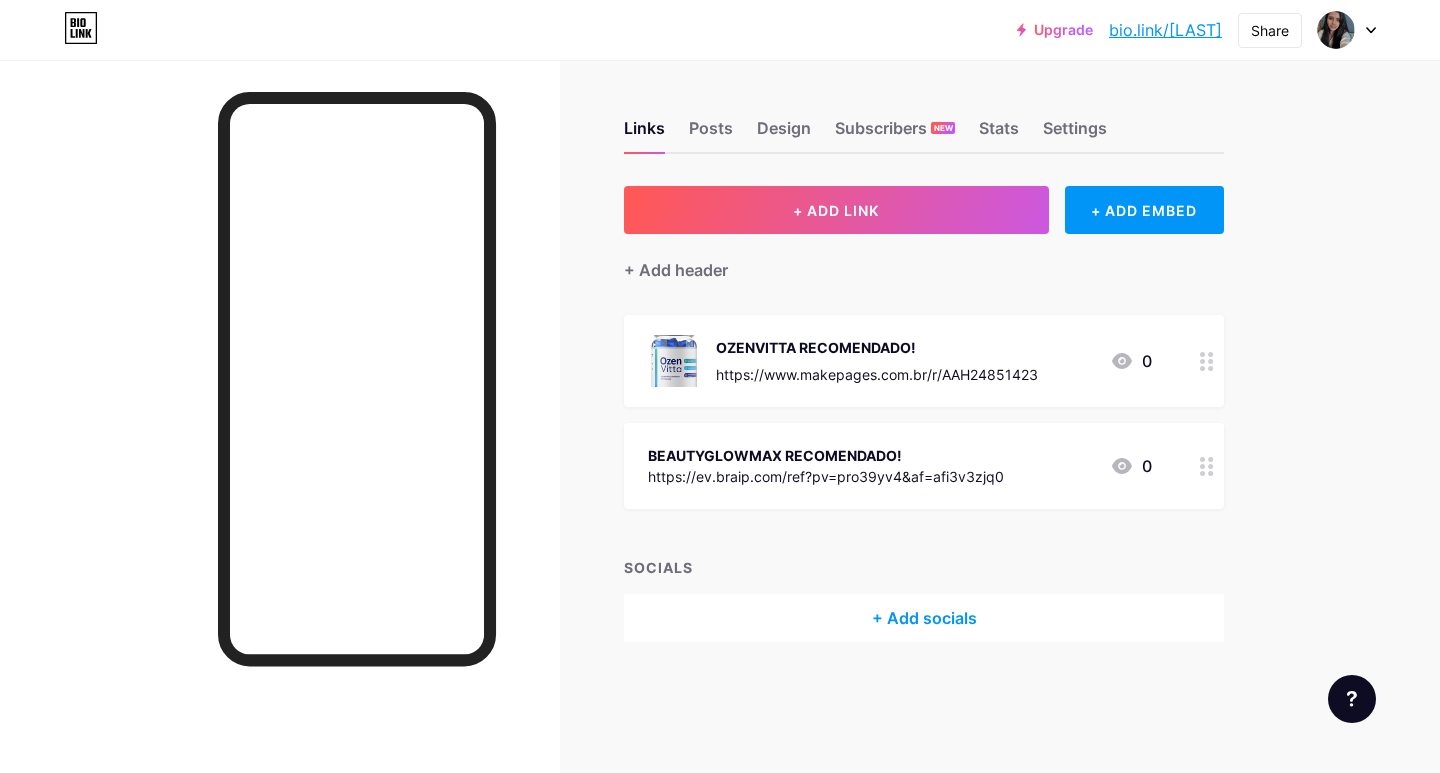 click on "BEAUTYGLOWMAX RECOMENDADO!
https://ev.braip.com/ref?pv=pro39yv4&af=afi3v3zjq0
0" at bounding box center [924, 466] 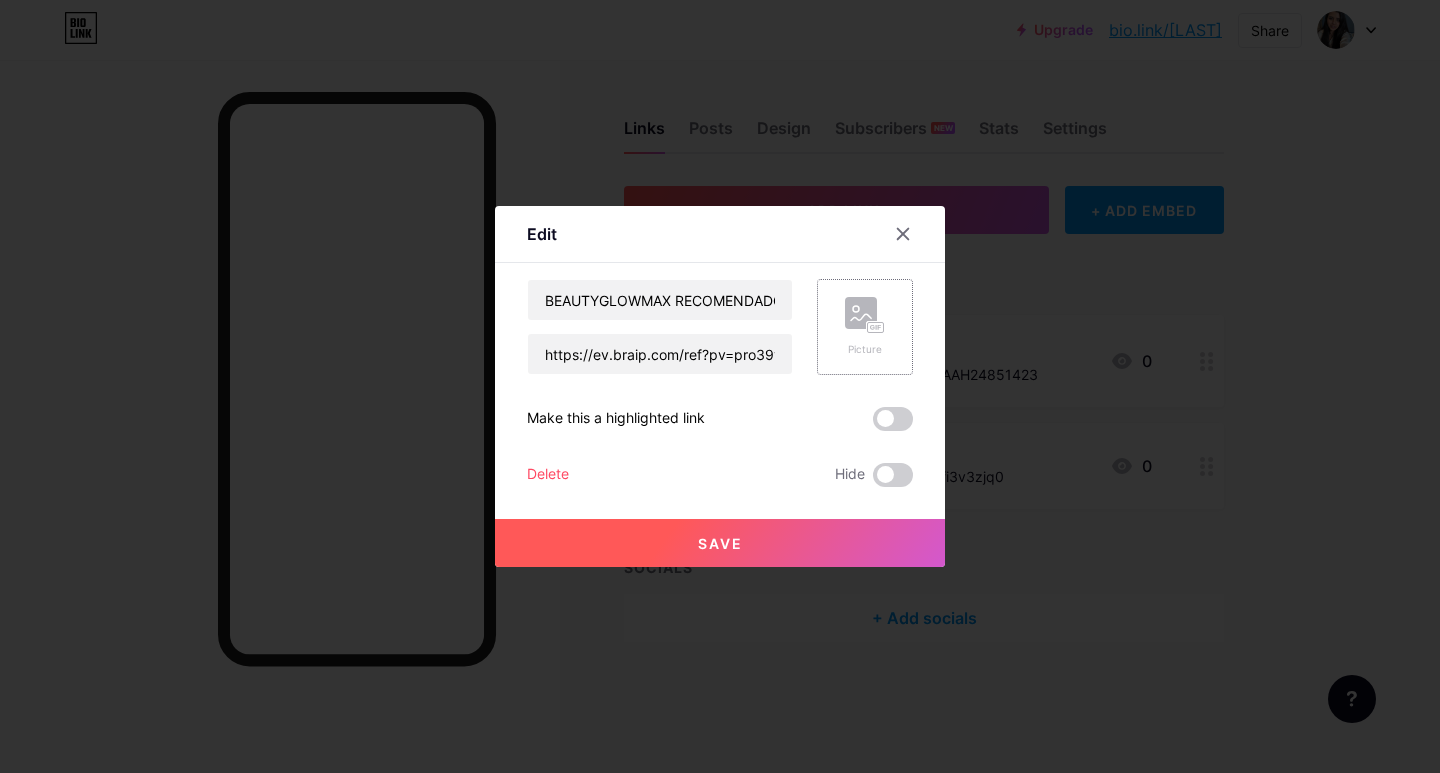 click on "Picture" at bounding box center (865, 327) 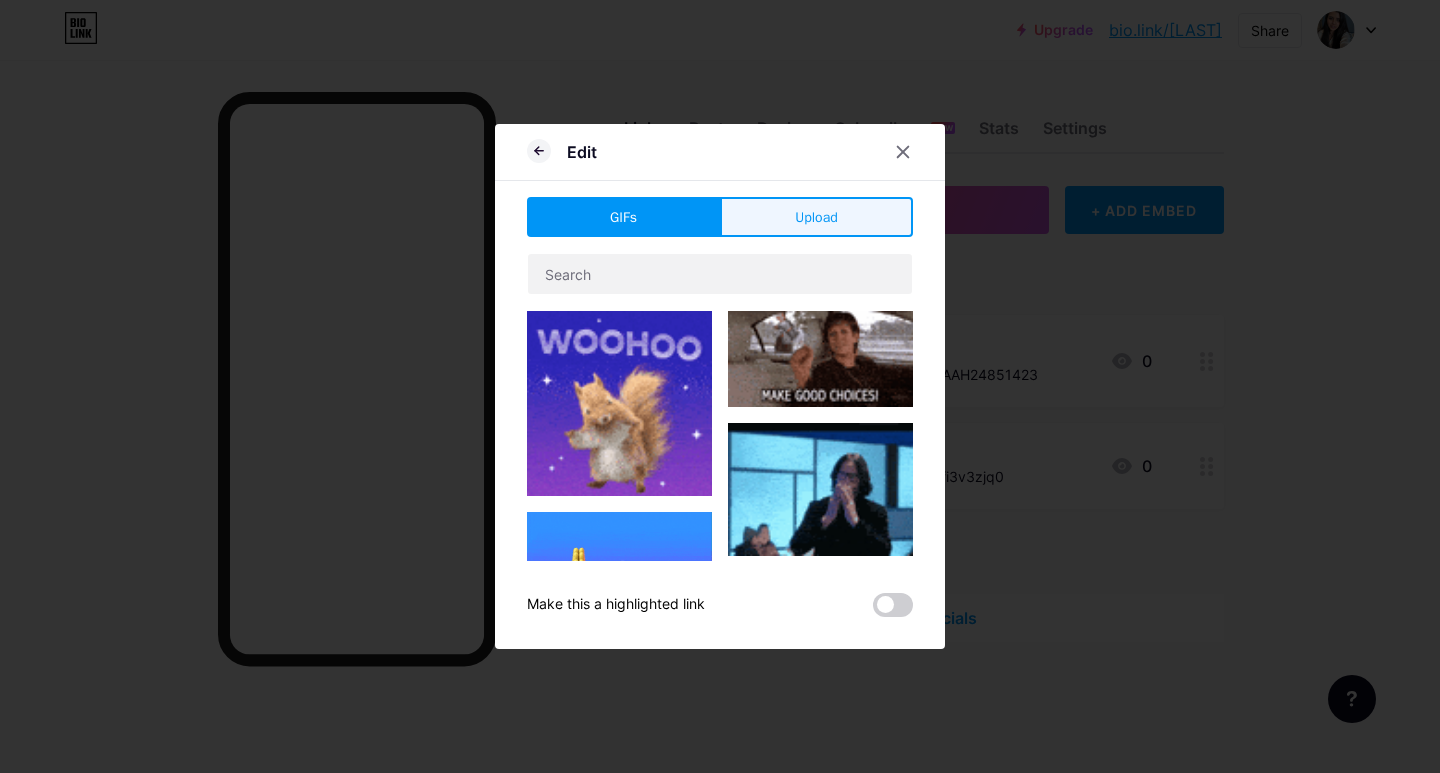 click on "Upload" at bounding box center (816, 217) 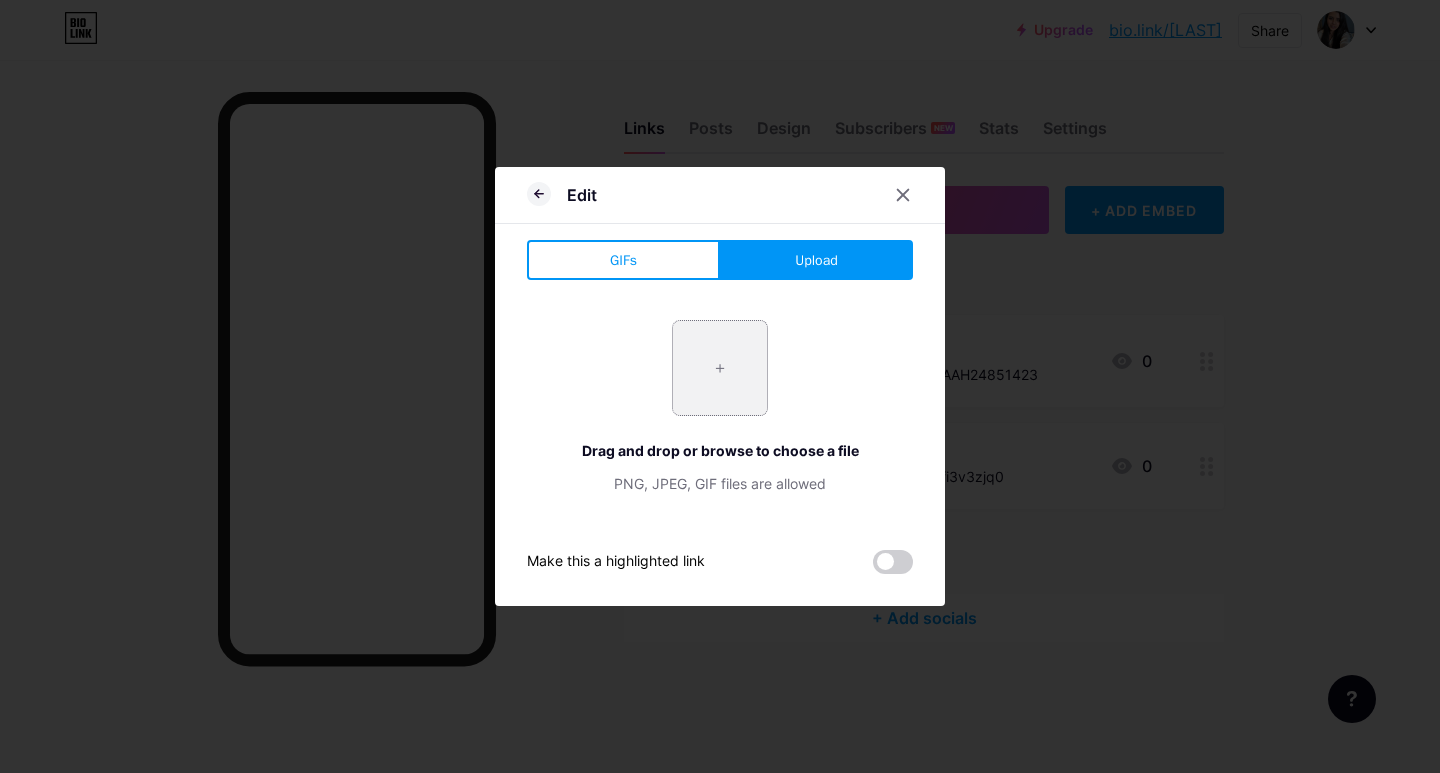 click at bounding box center (720, 368) 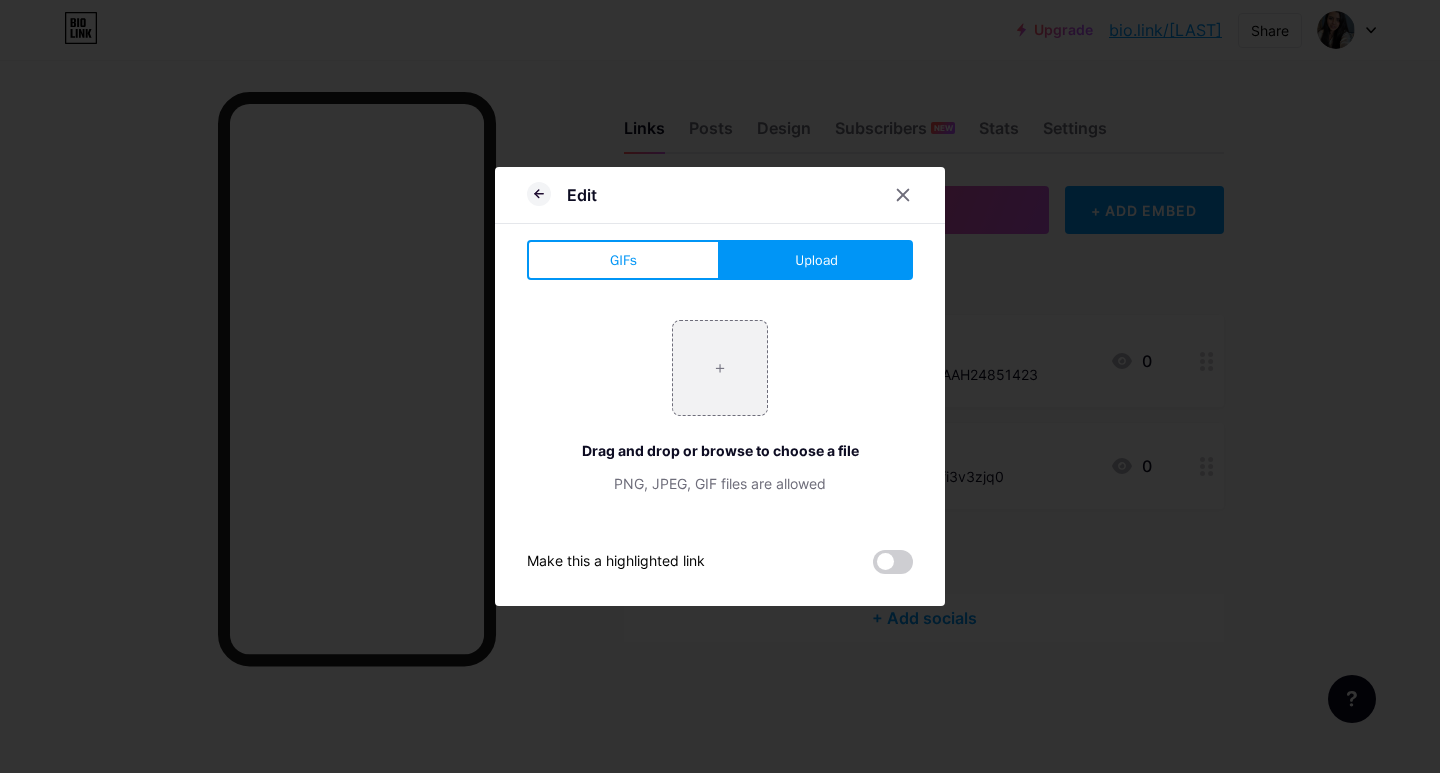 drag, startPoint x: 892, startPoint y: 196, endPoint x: 902, endPoint y: 58, distance: 138.36185 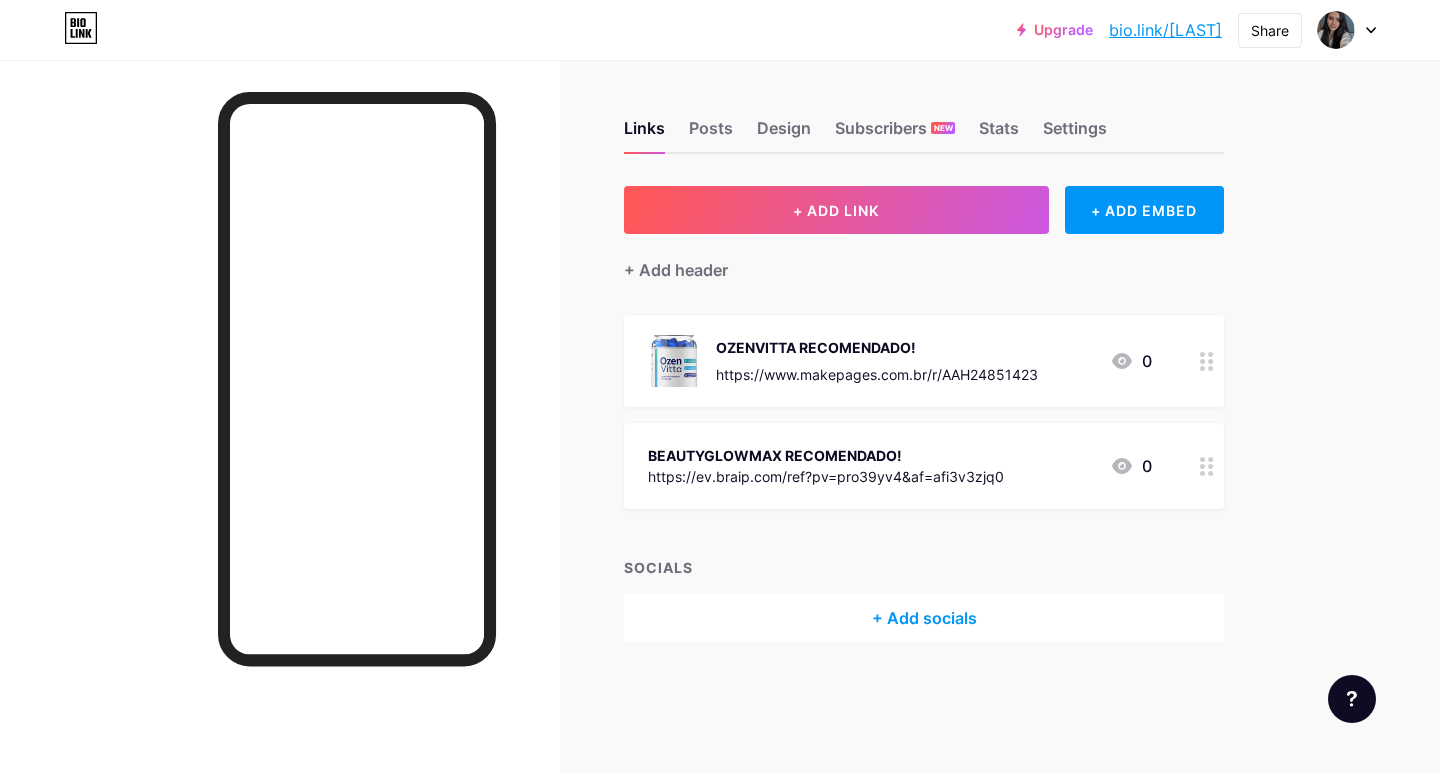 click on "BEAUTYGLOWMAX RECOMENDADO!" at bounding box center (826, 455) 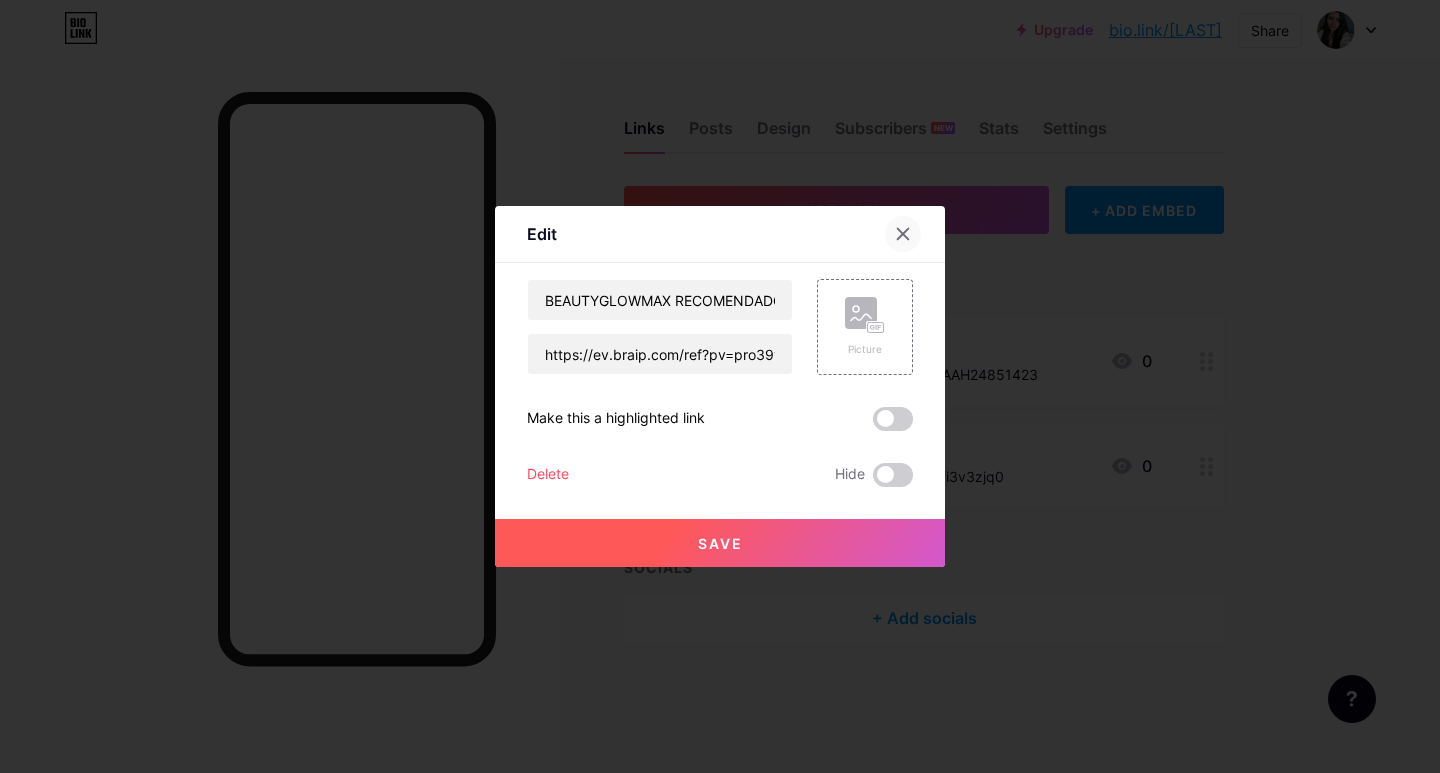 click 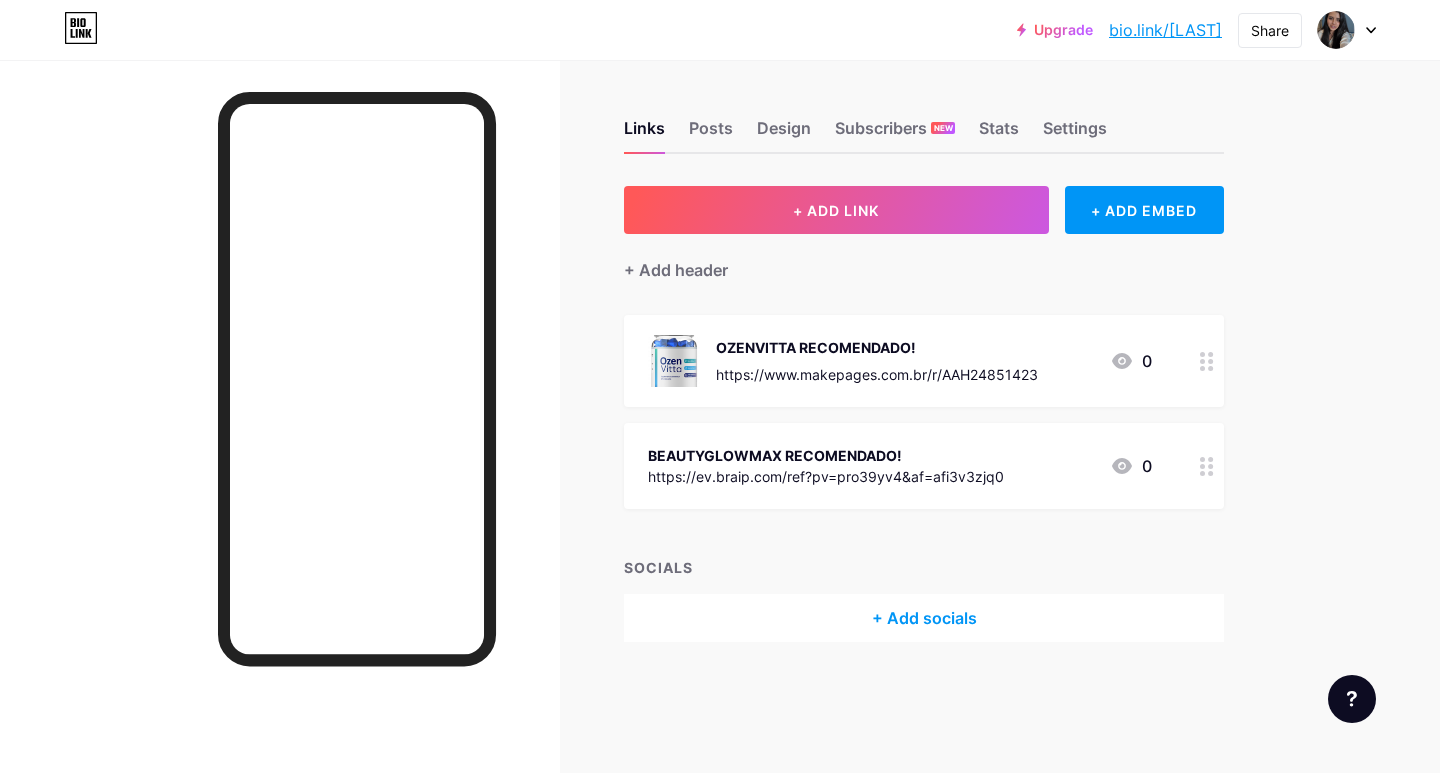 click on "BEAUTYGLOWMAX RECOMENDADO!" at bounding box center [826, 455] 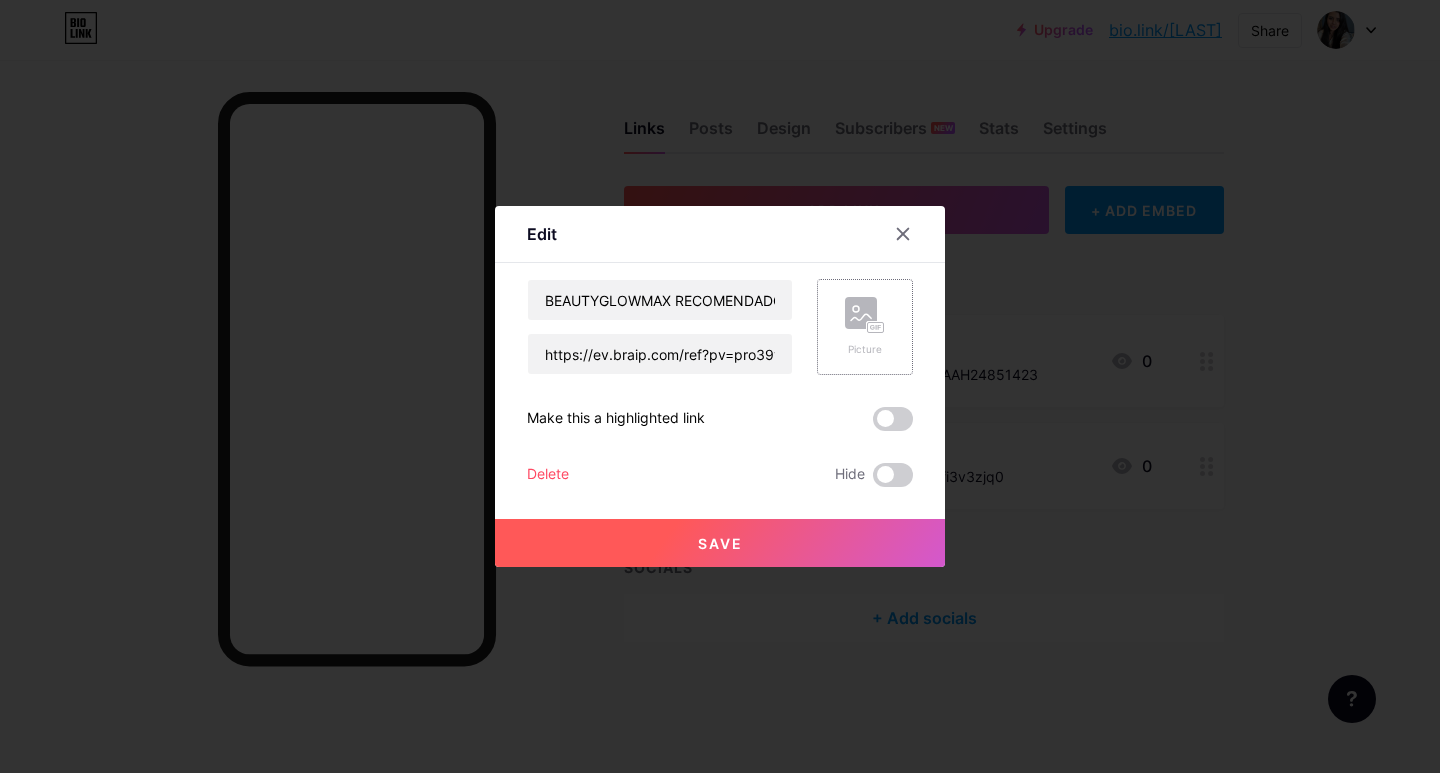 click 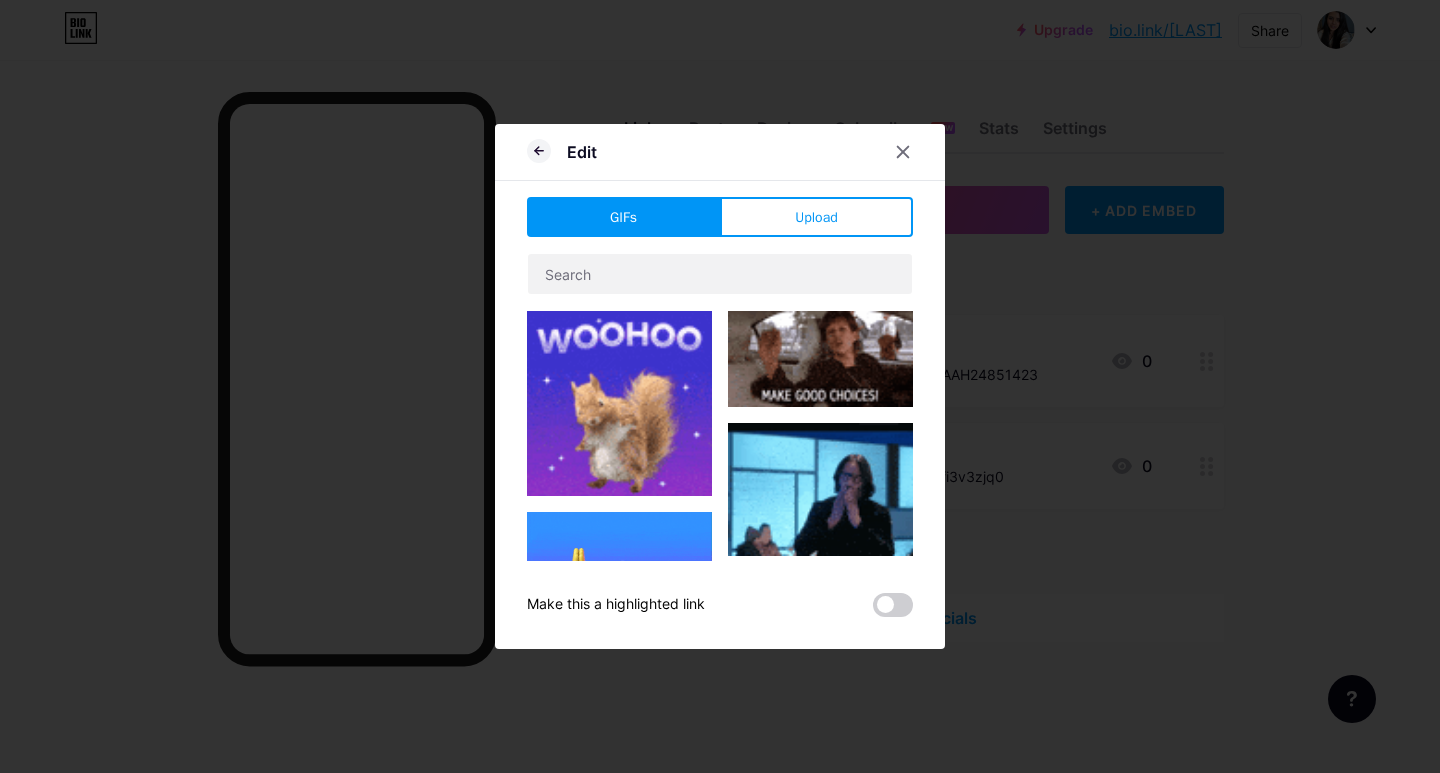 click on "Upload" at bounding box center [816, 217] 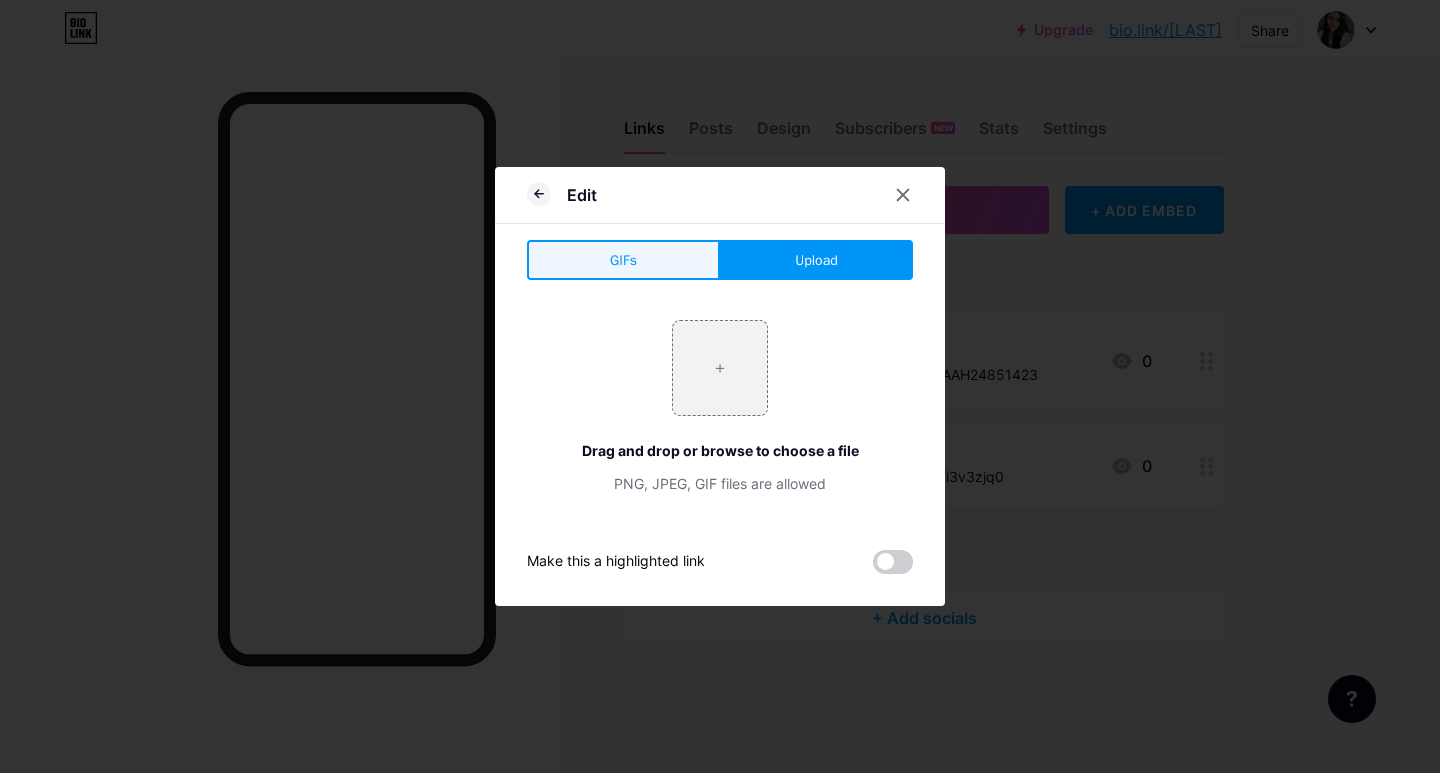 click on "GIFs" at bounding box center [623, 260] 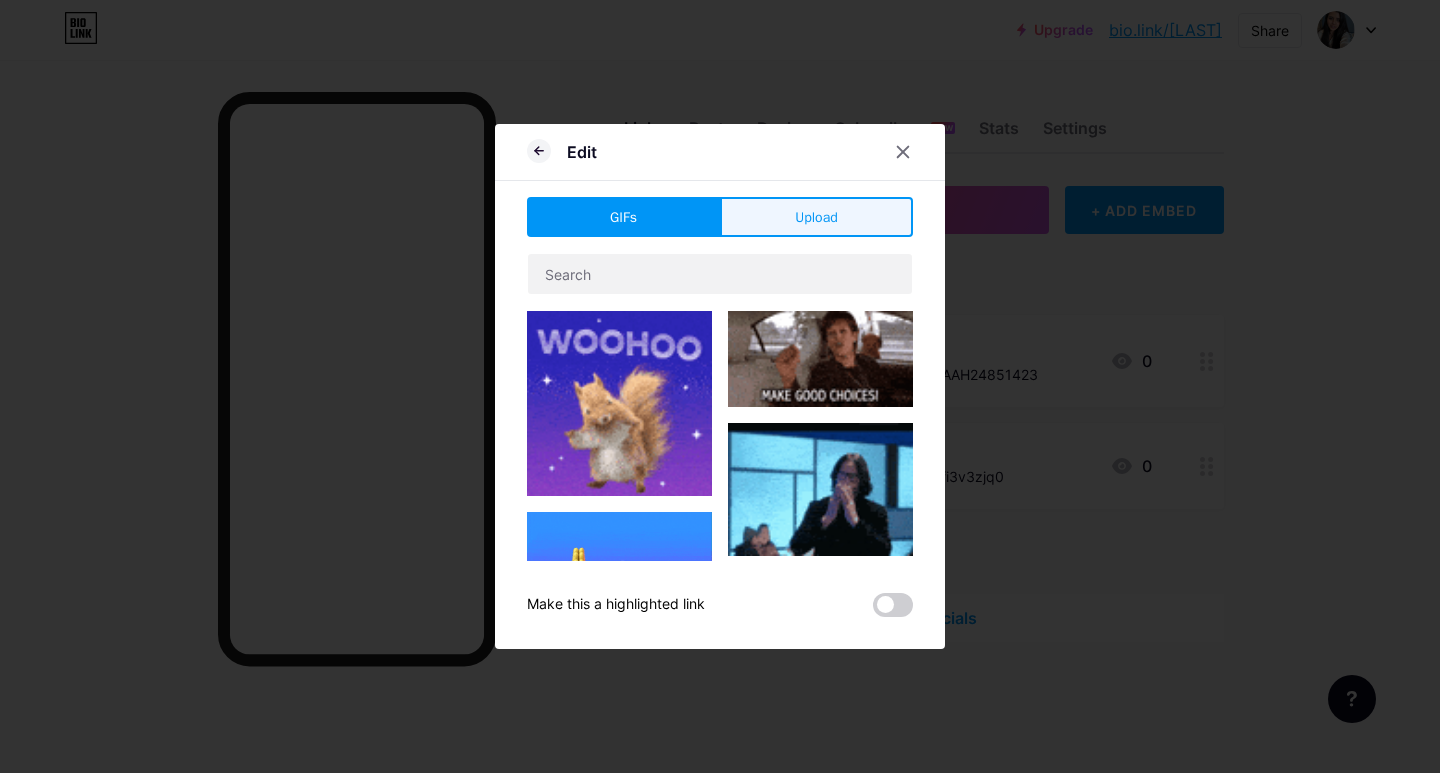 click on "Upload" at bounding box center [816, 217] 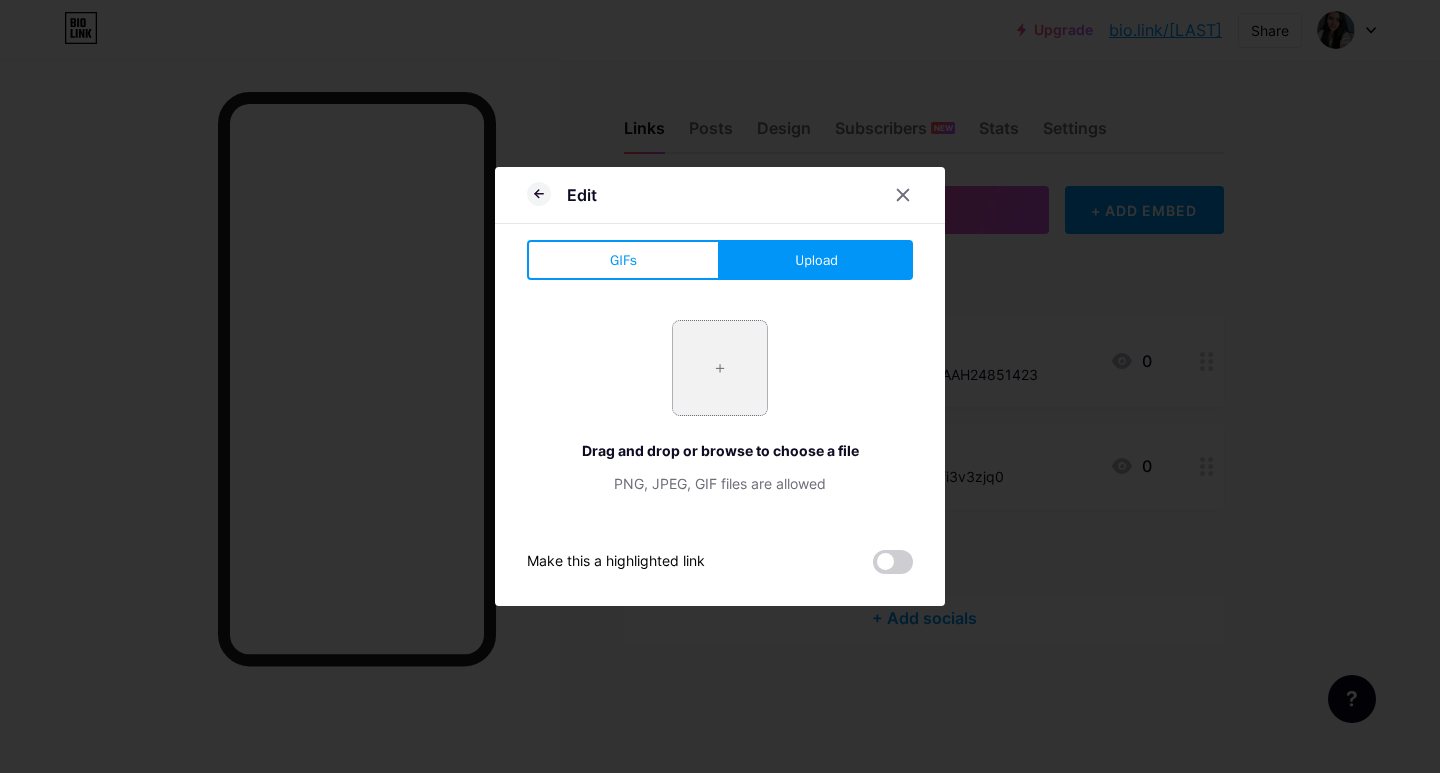 click at bounding box center (720, 368) 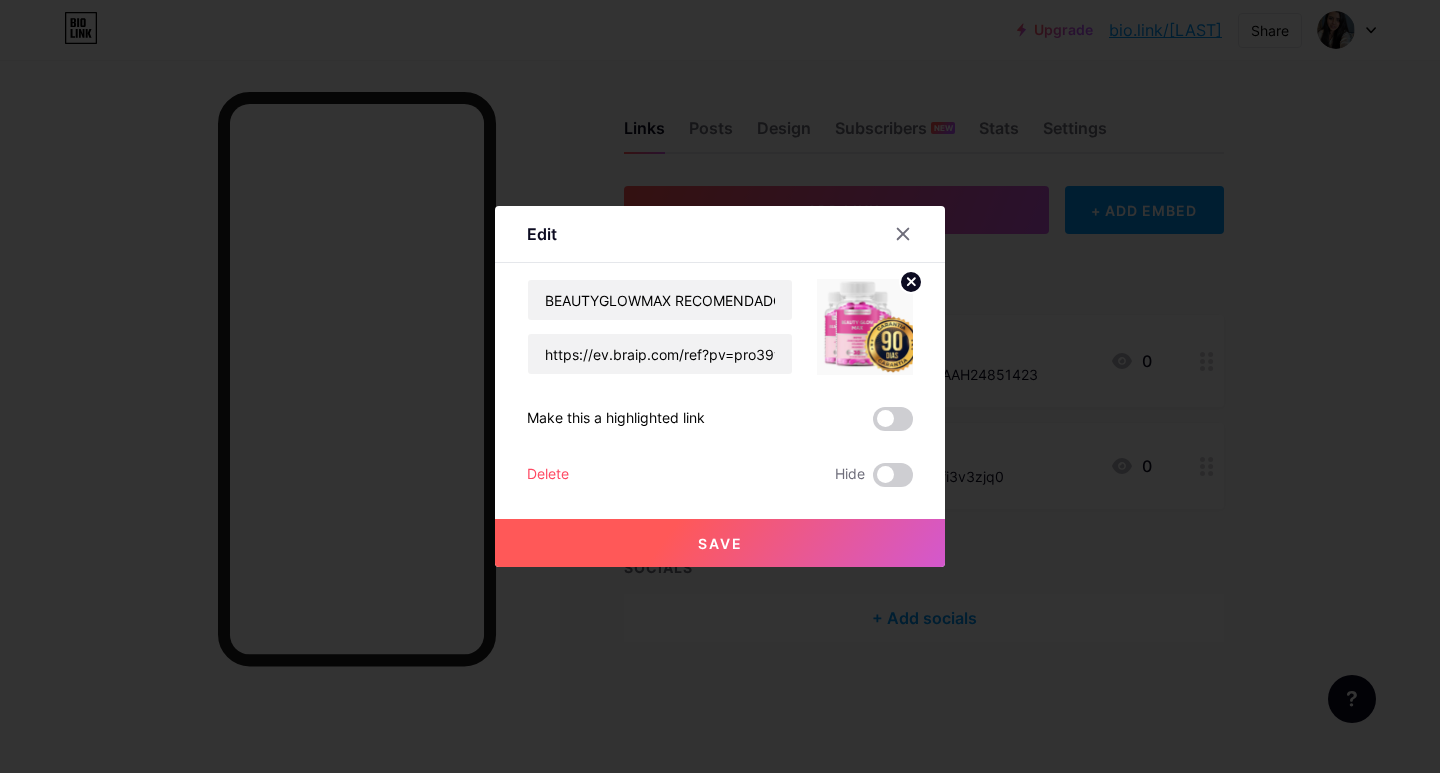 click on "Save" at bounding box center (720, 543) 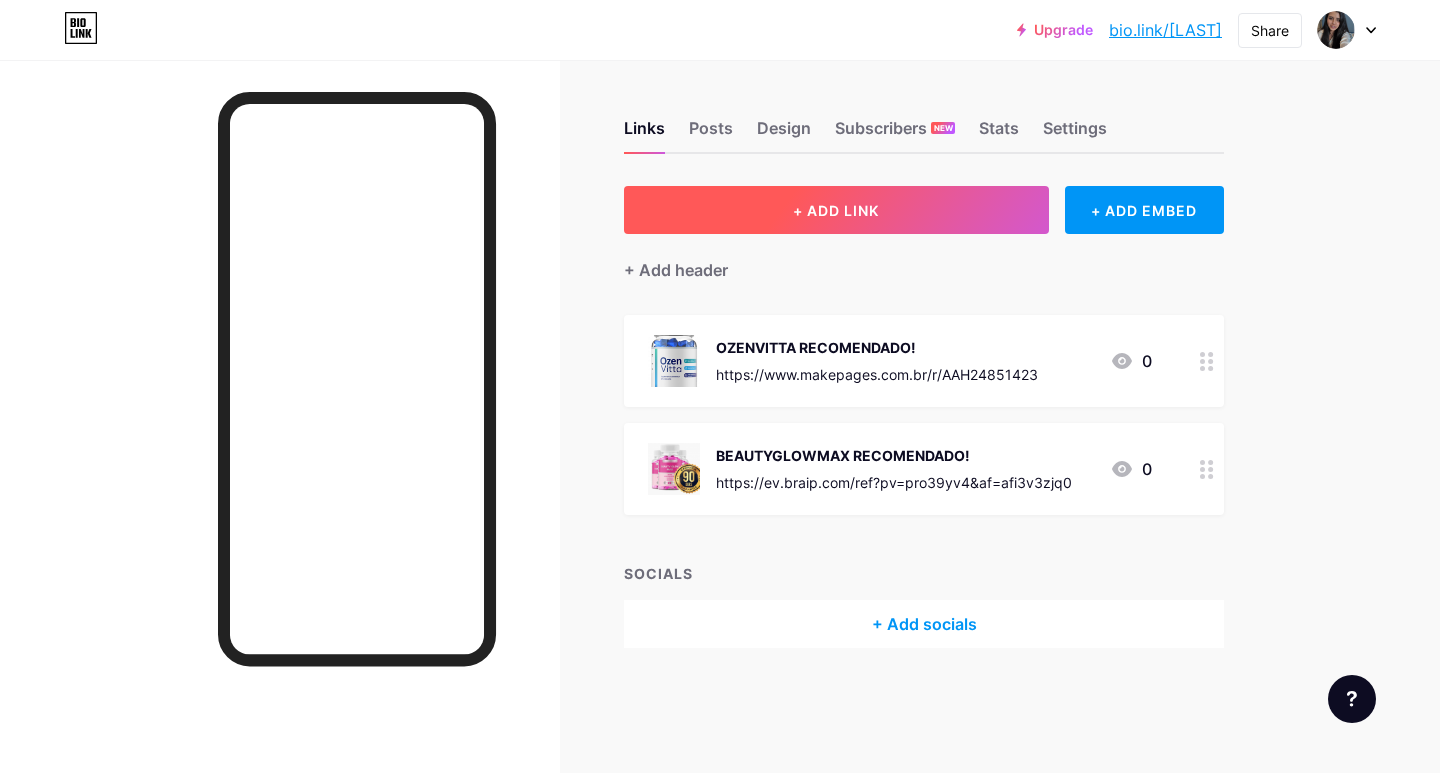 click on "+ ADD LINK" at bounding box center [836, 210] 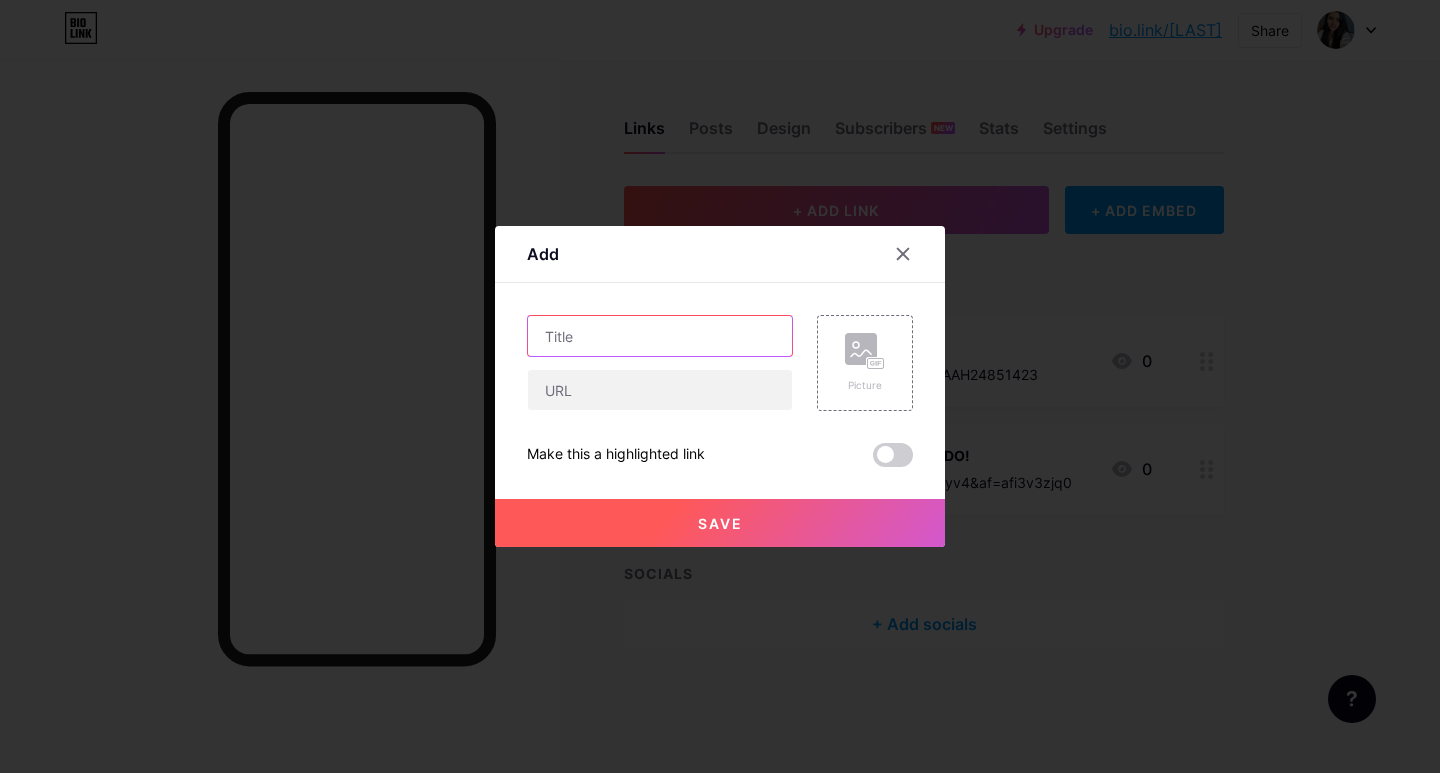 click at bounding box center (660, 336) 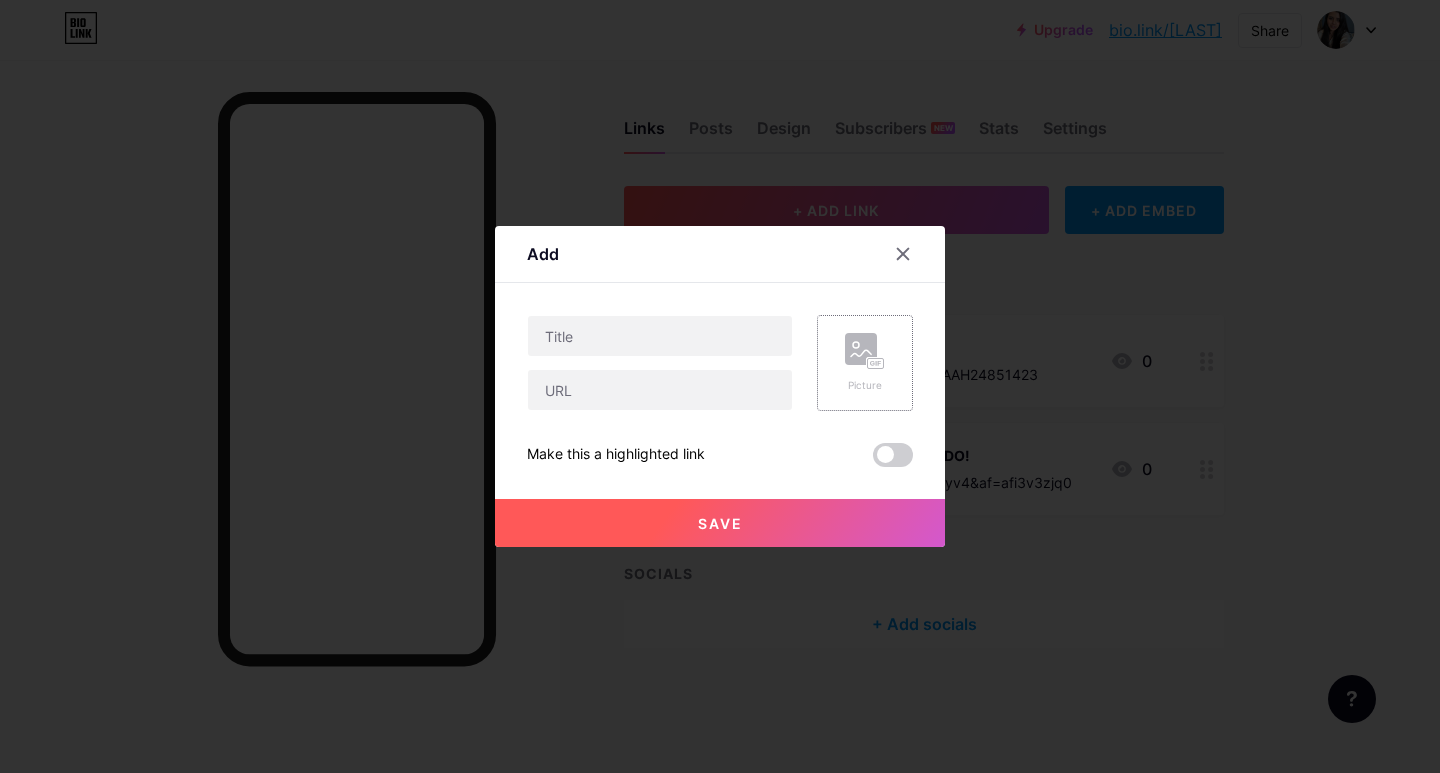 click 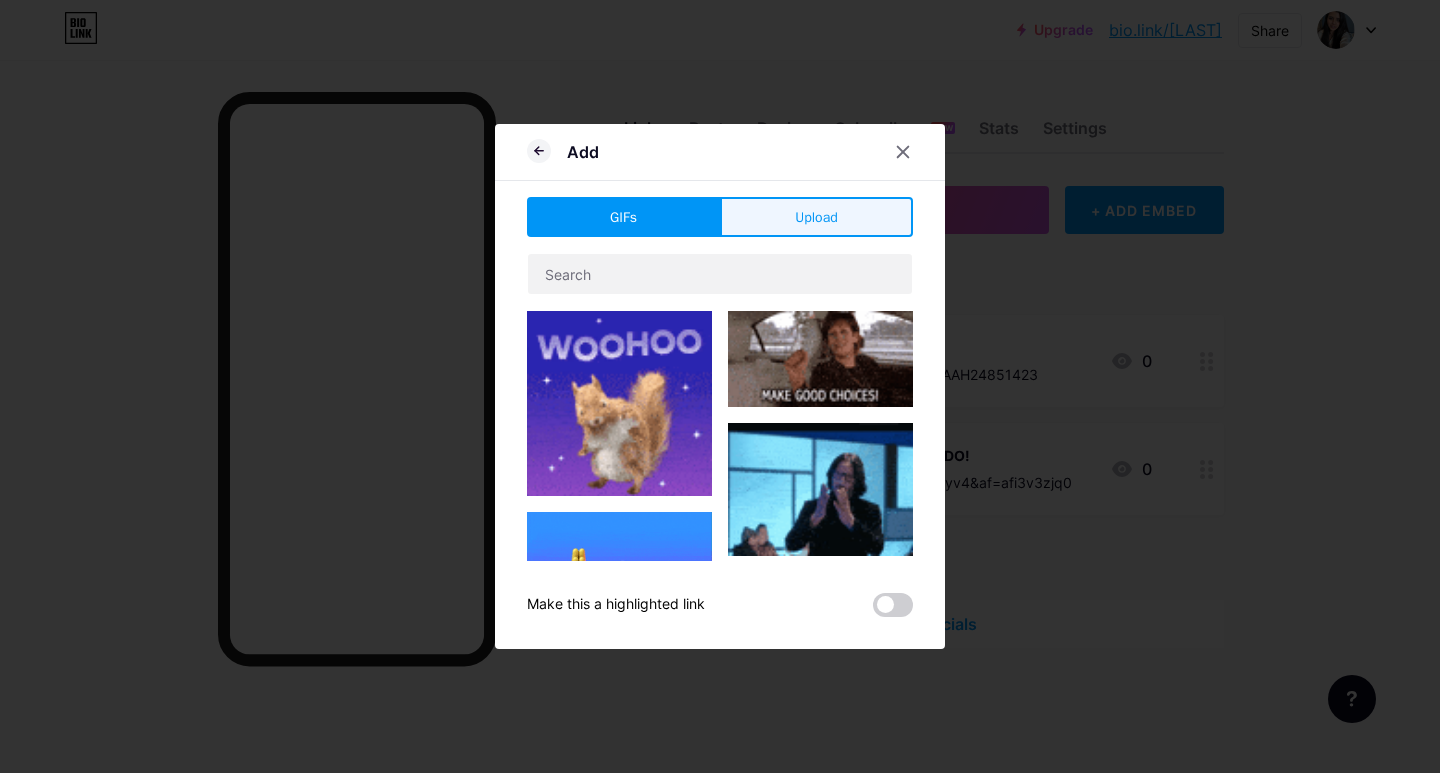 drag, startPoint x: 745, startPoint y: 226, endPoint x: 718, endPoint y: 262, distance: 45 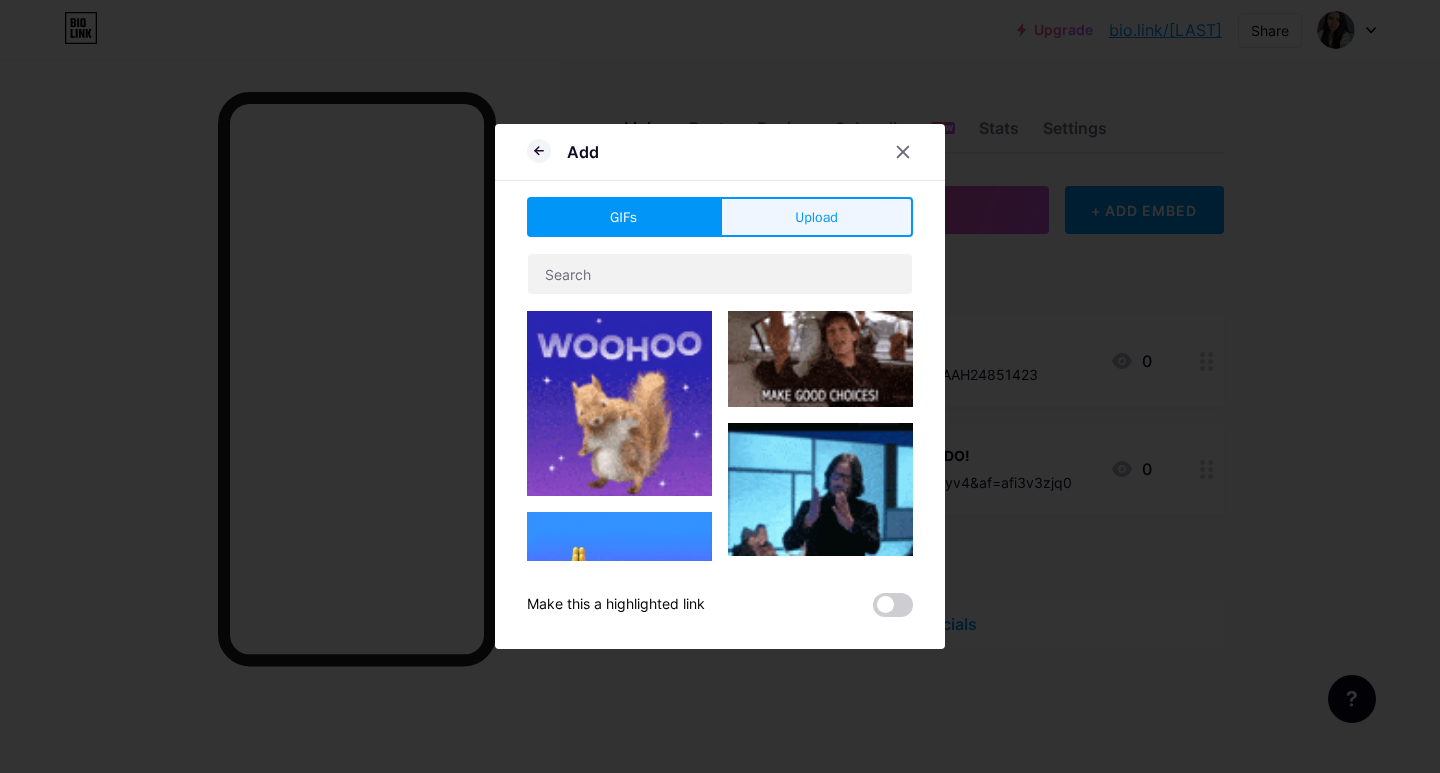 click on "Upload" at bounding box center [816, 217] 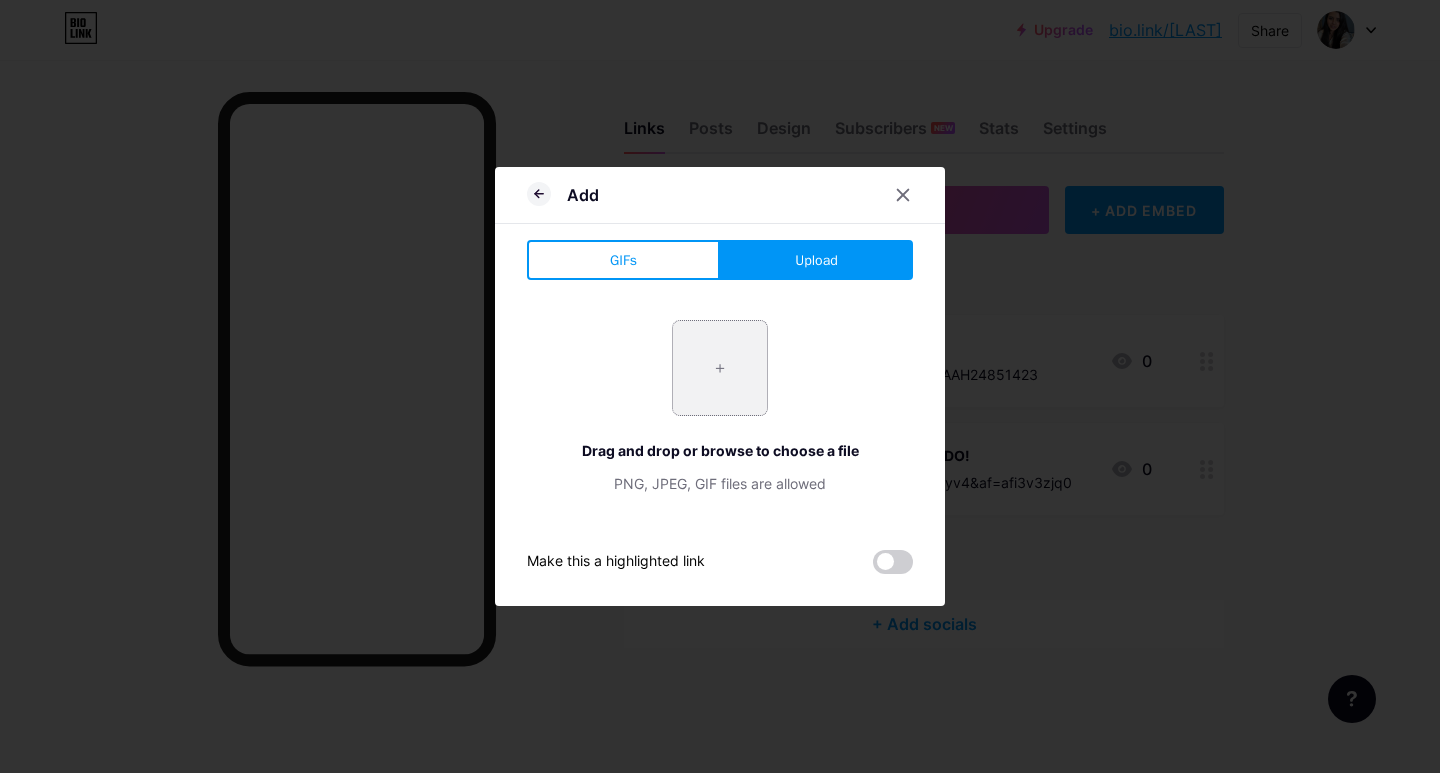 click at bounding box center [720, 368] 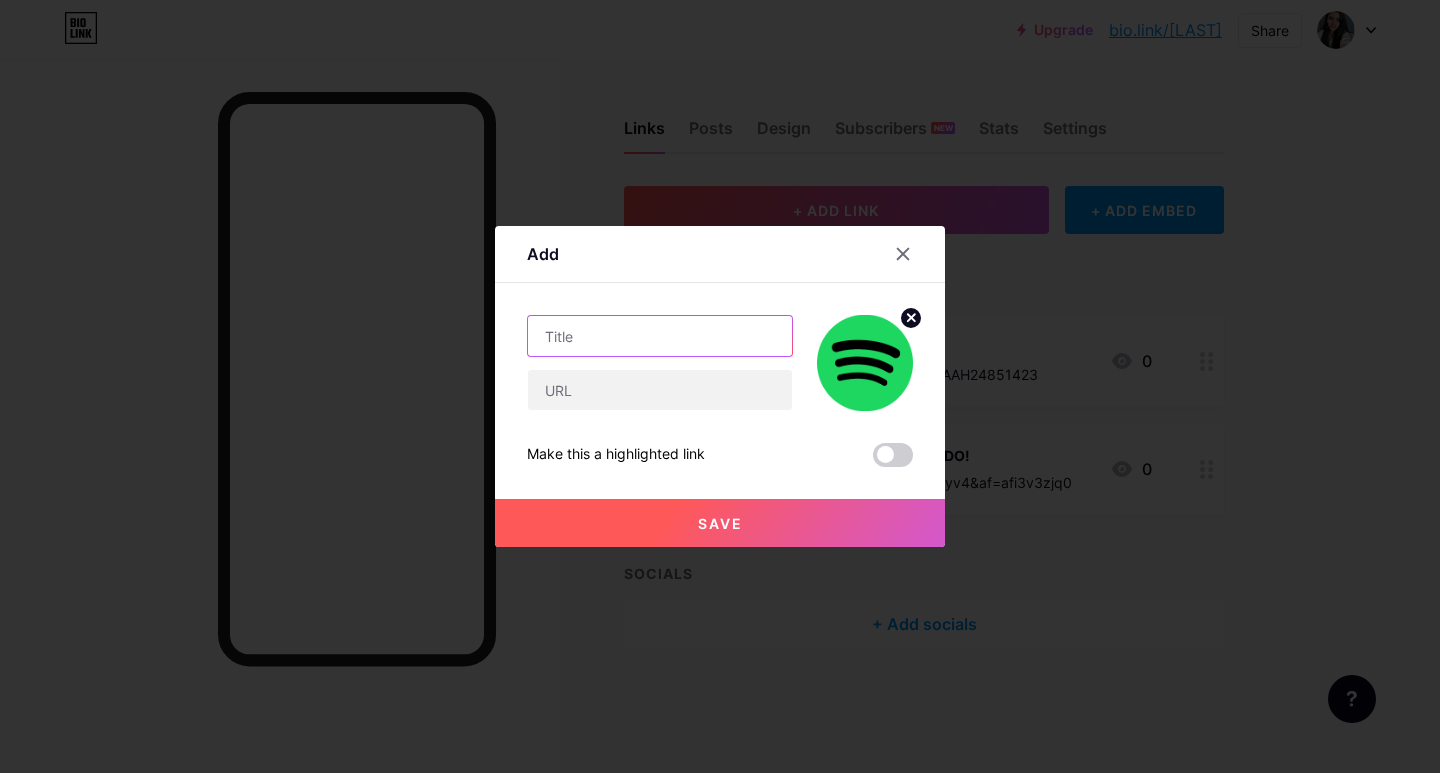 click at bounding box center [660, 336] 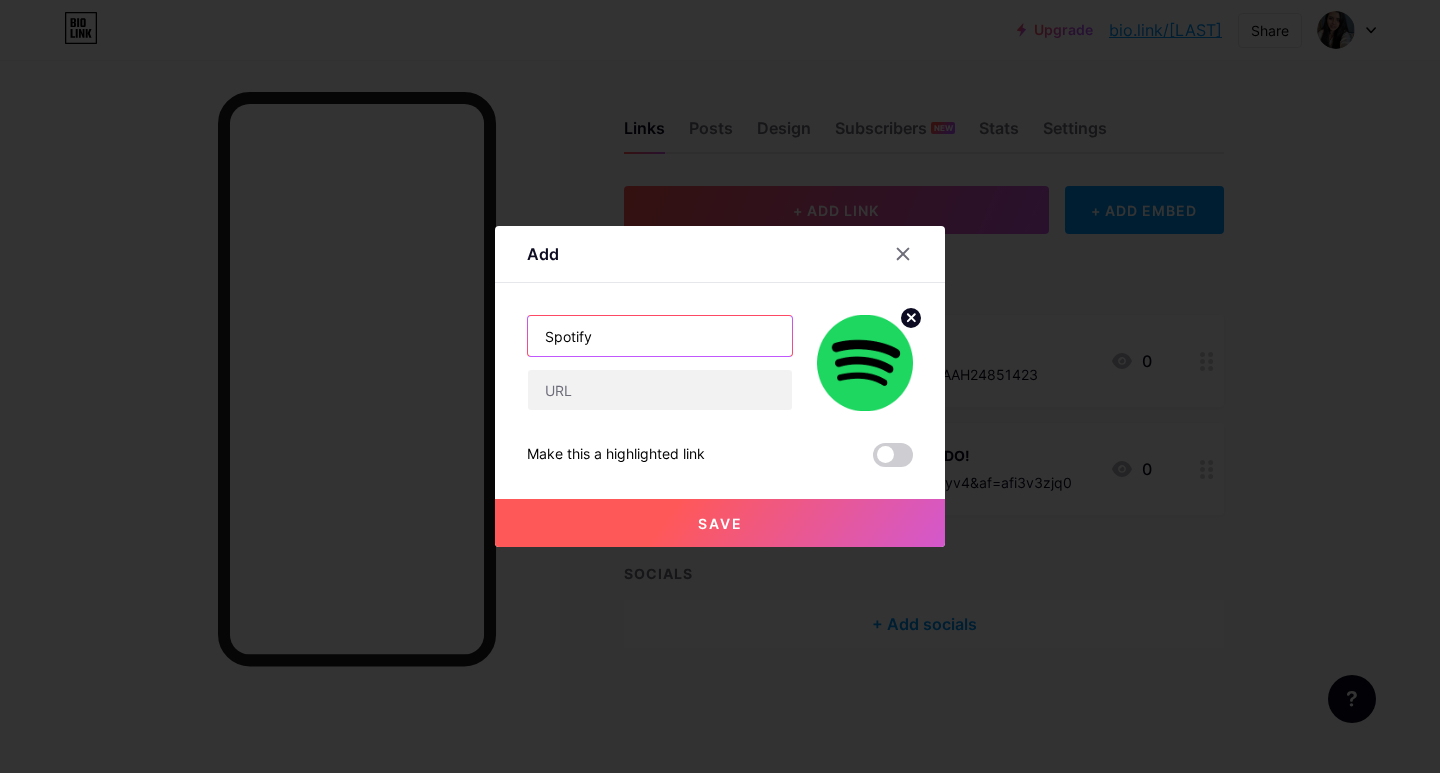 drag, startPoint x: 588, startPoint y: 342, endPoint x: 547, endPoint y: 338, distance: 41.19466 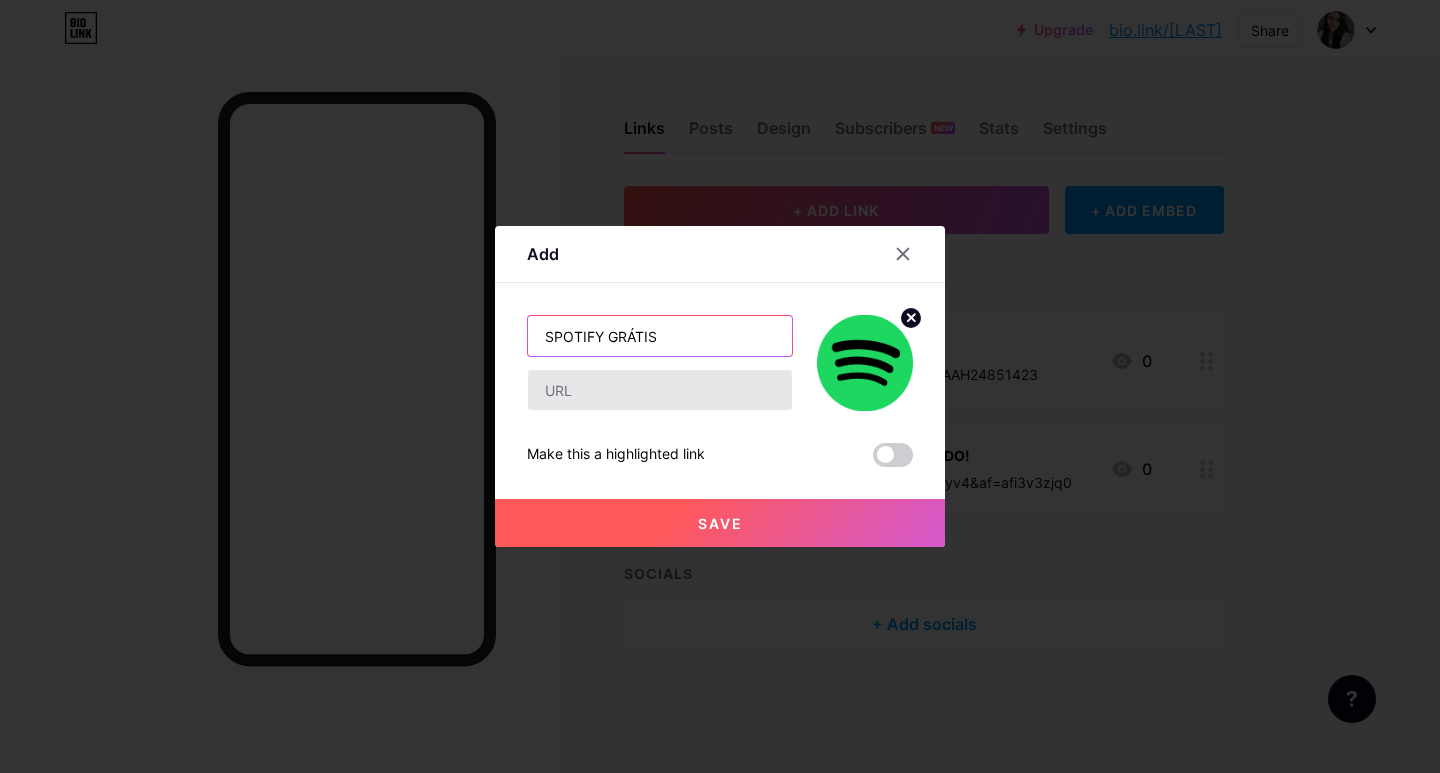 type on "SPOTIFY GRÁTIS" 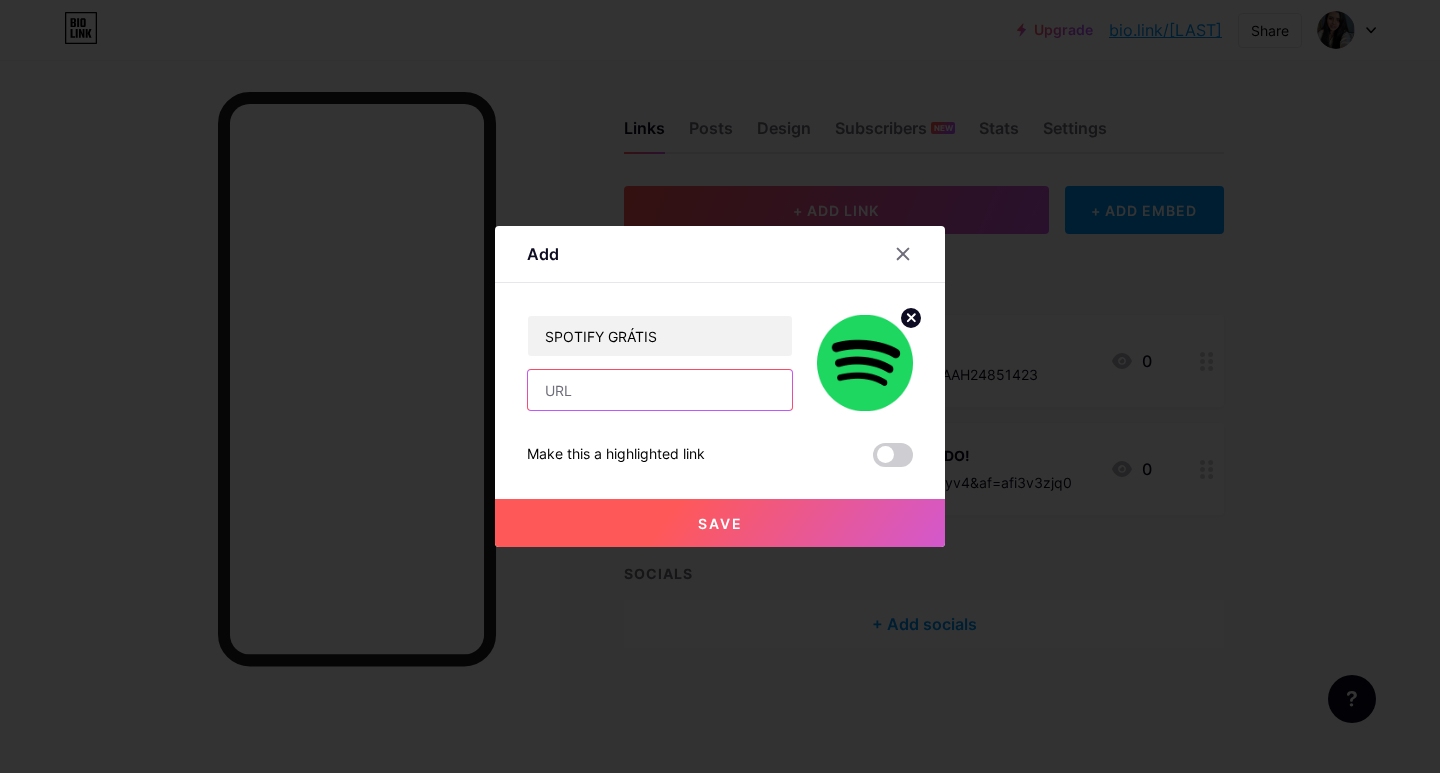click at bounding box center (660, 390) 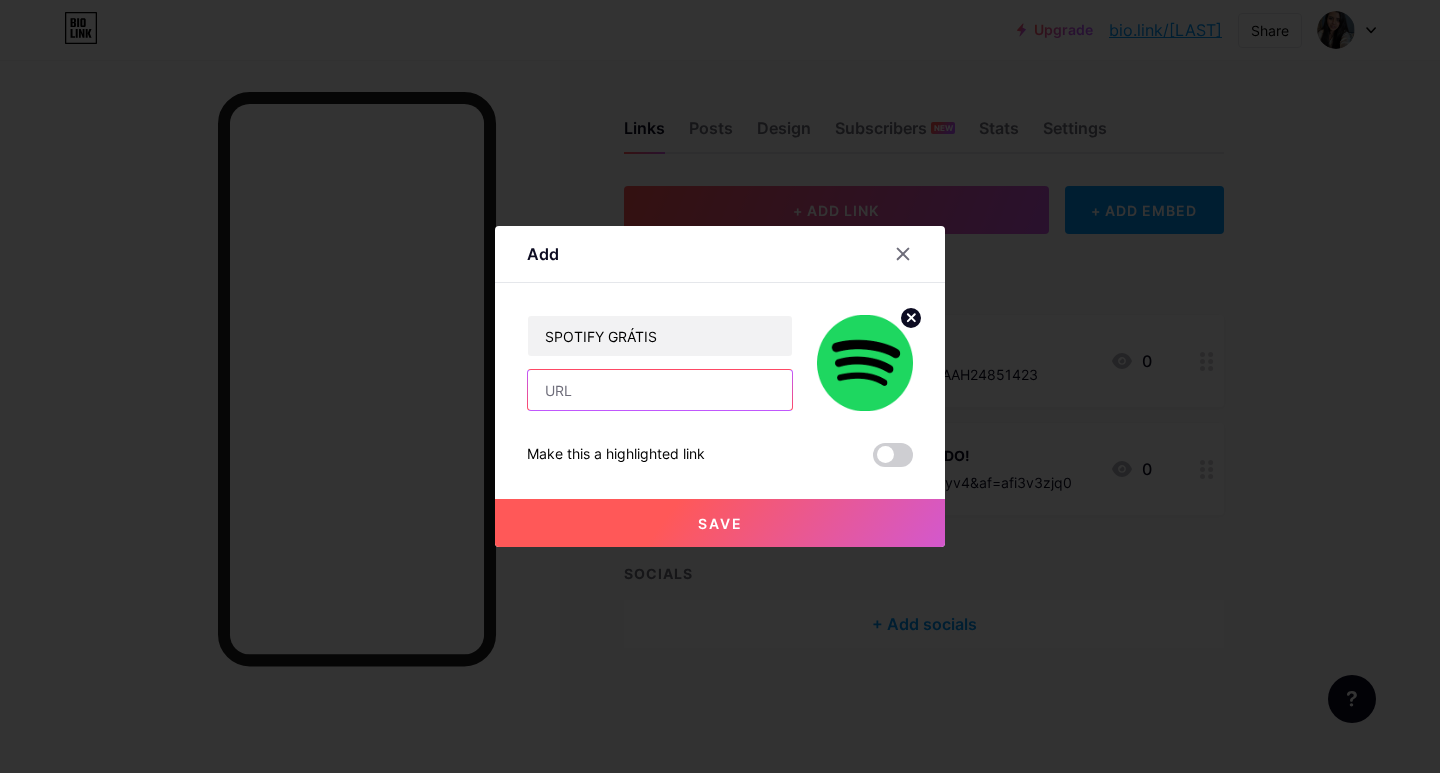 paste on "https://srtslug.biz/88kVK" 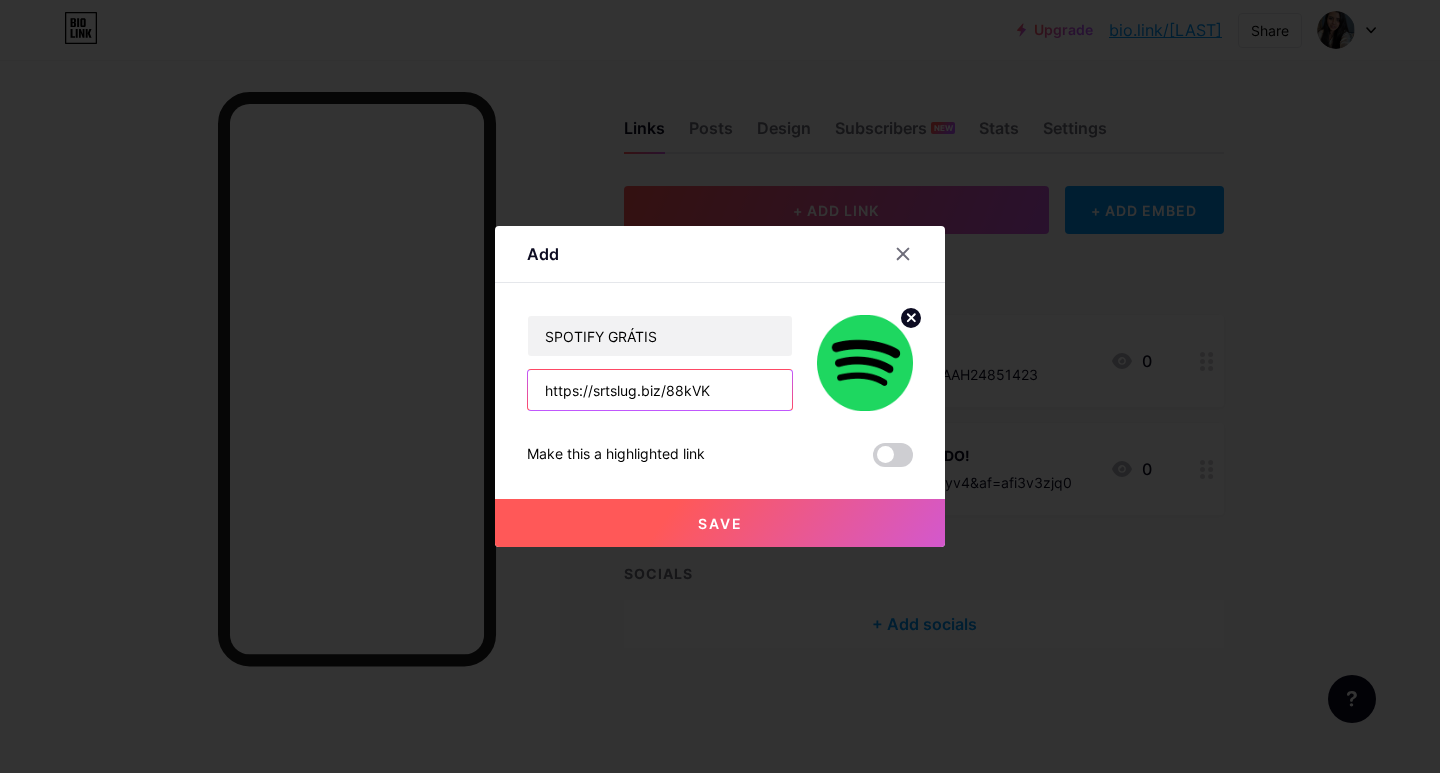 type on "https://srtslug.biz/88kVK" 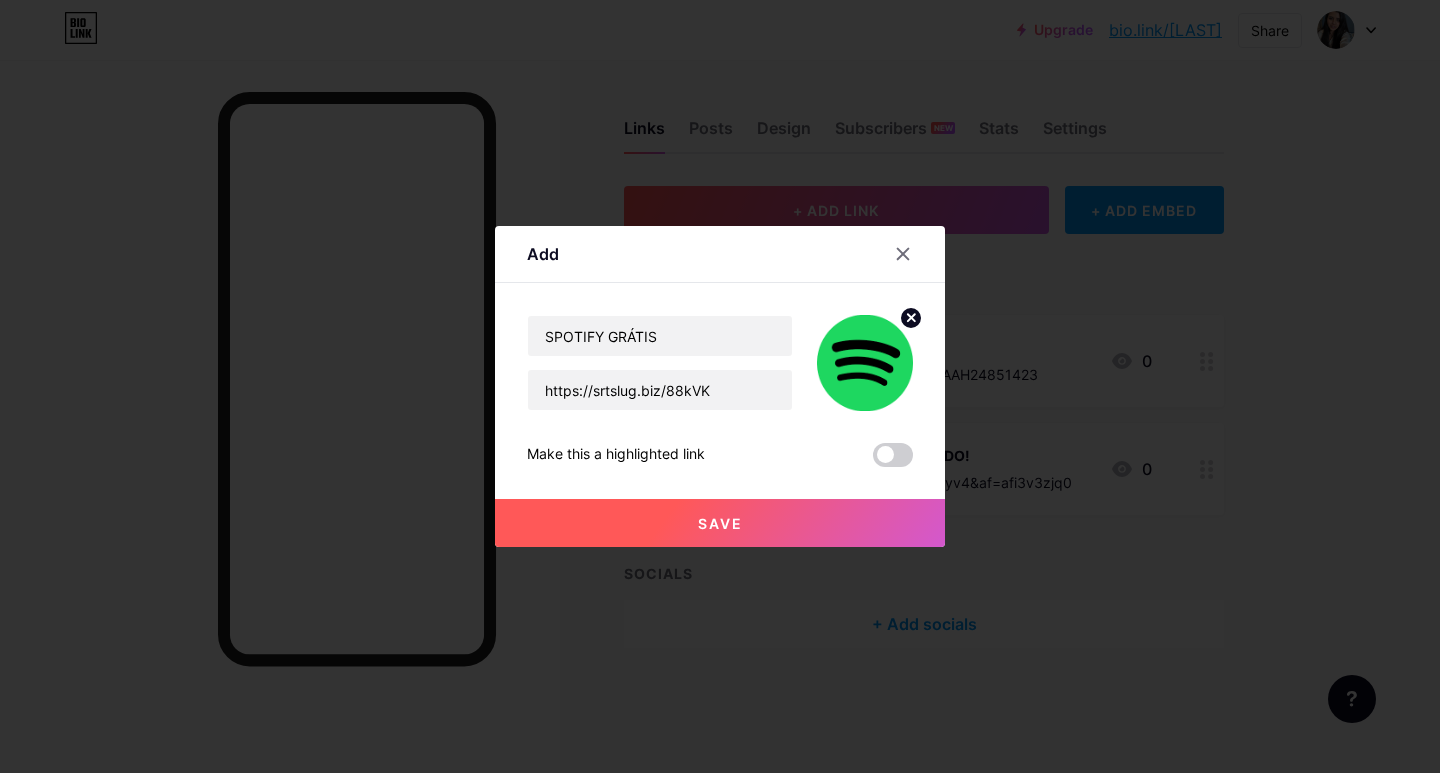 click on "Save" at bounding box center (720, 523) 